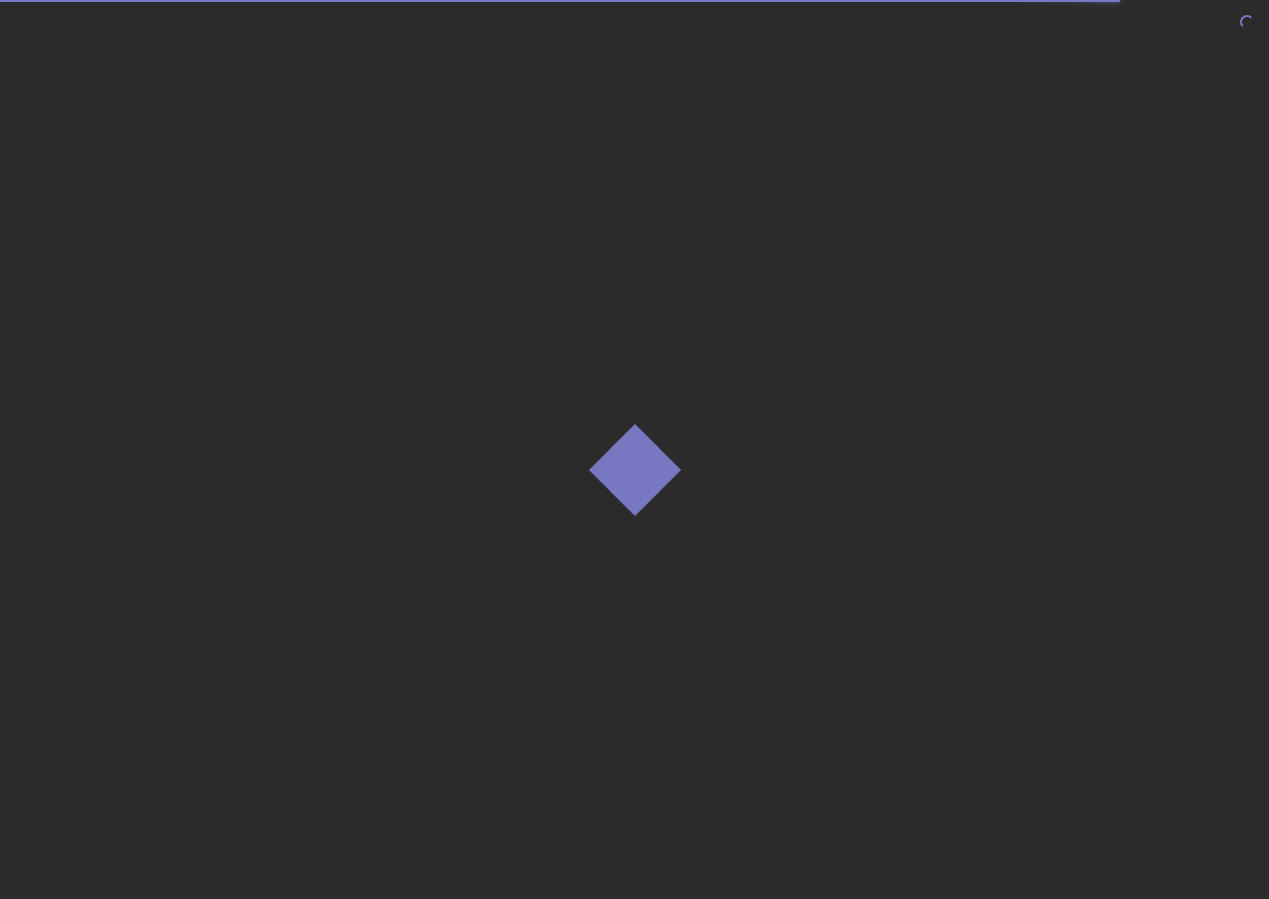 scroll, scrollTop: 0, scrollLeft: 0, axis: both 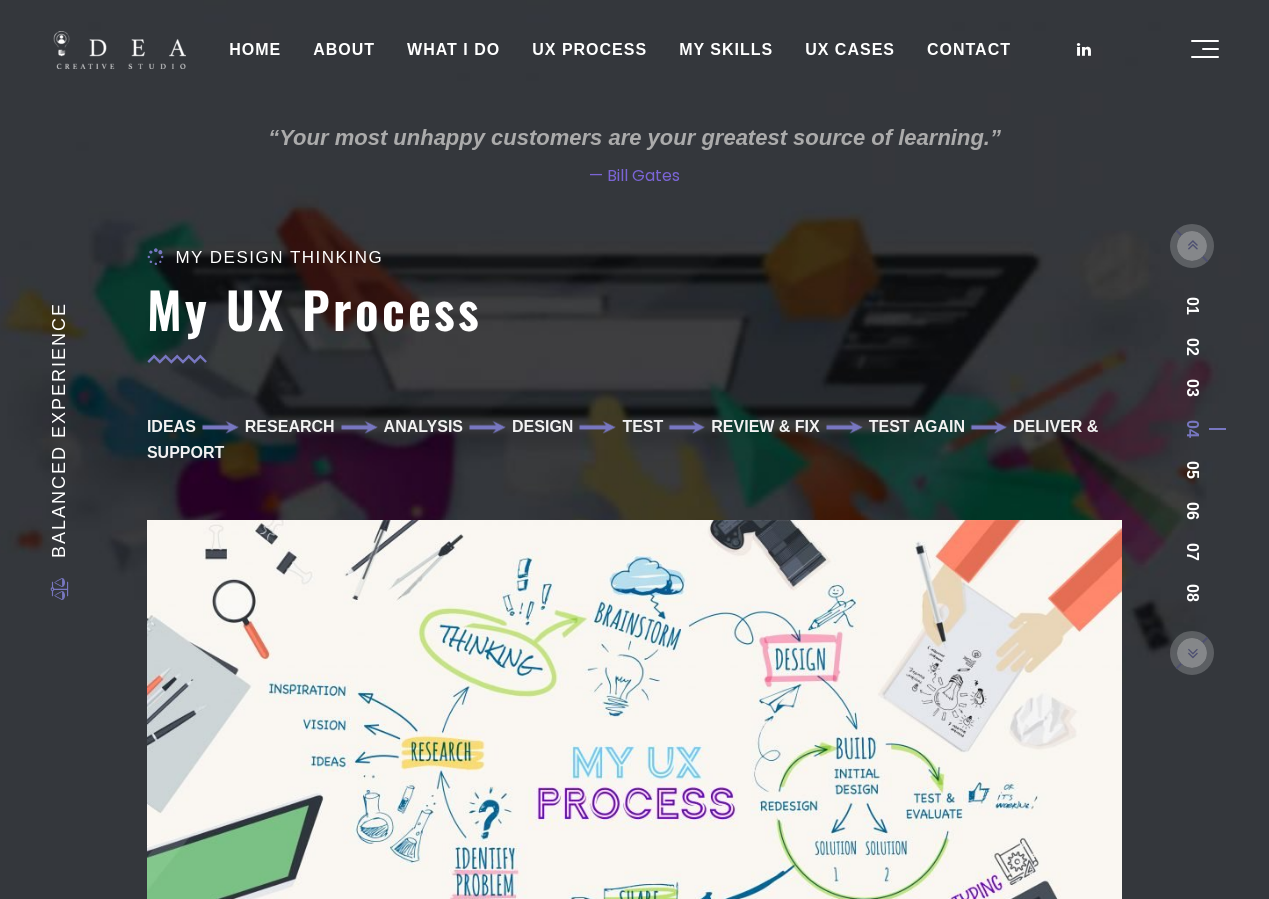 click on "UX CASES" at bounding box center [850, 50] 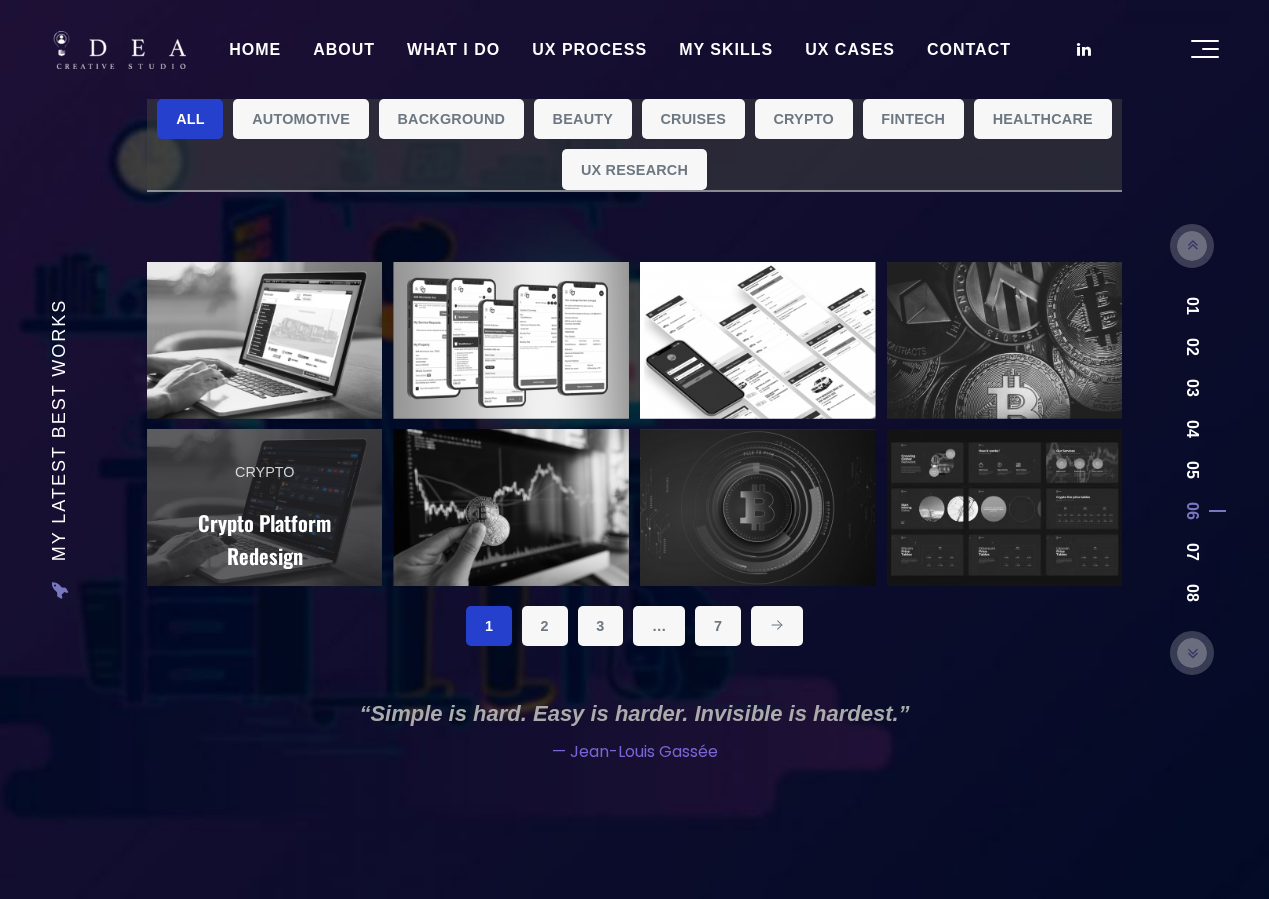 click on "Crypto
Crypto Platform Redesign" at bounding box center (265, 516) 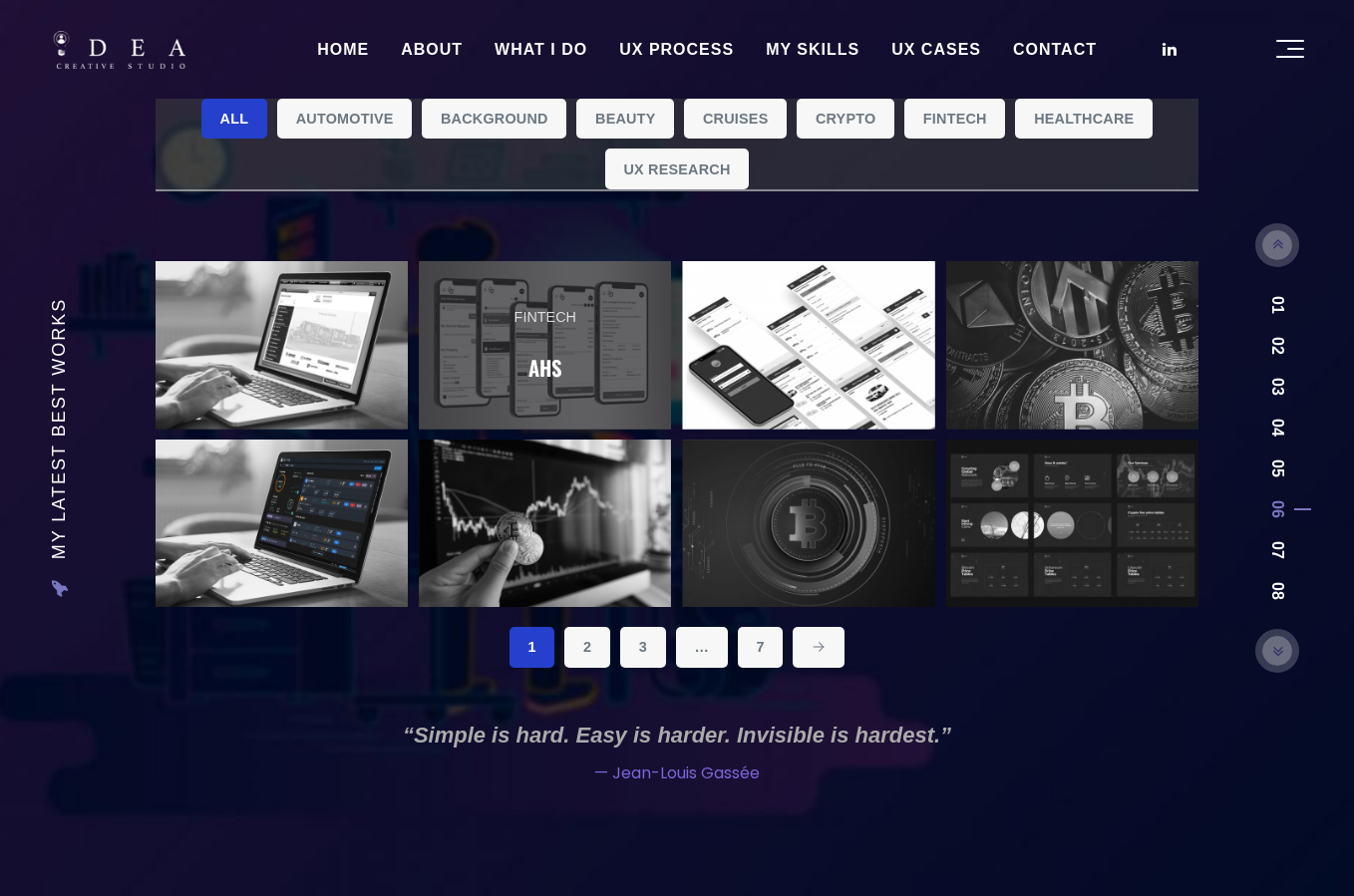click on "Fintech
AHS" at bounding box center (544, 345) 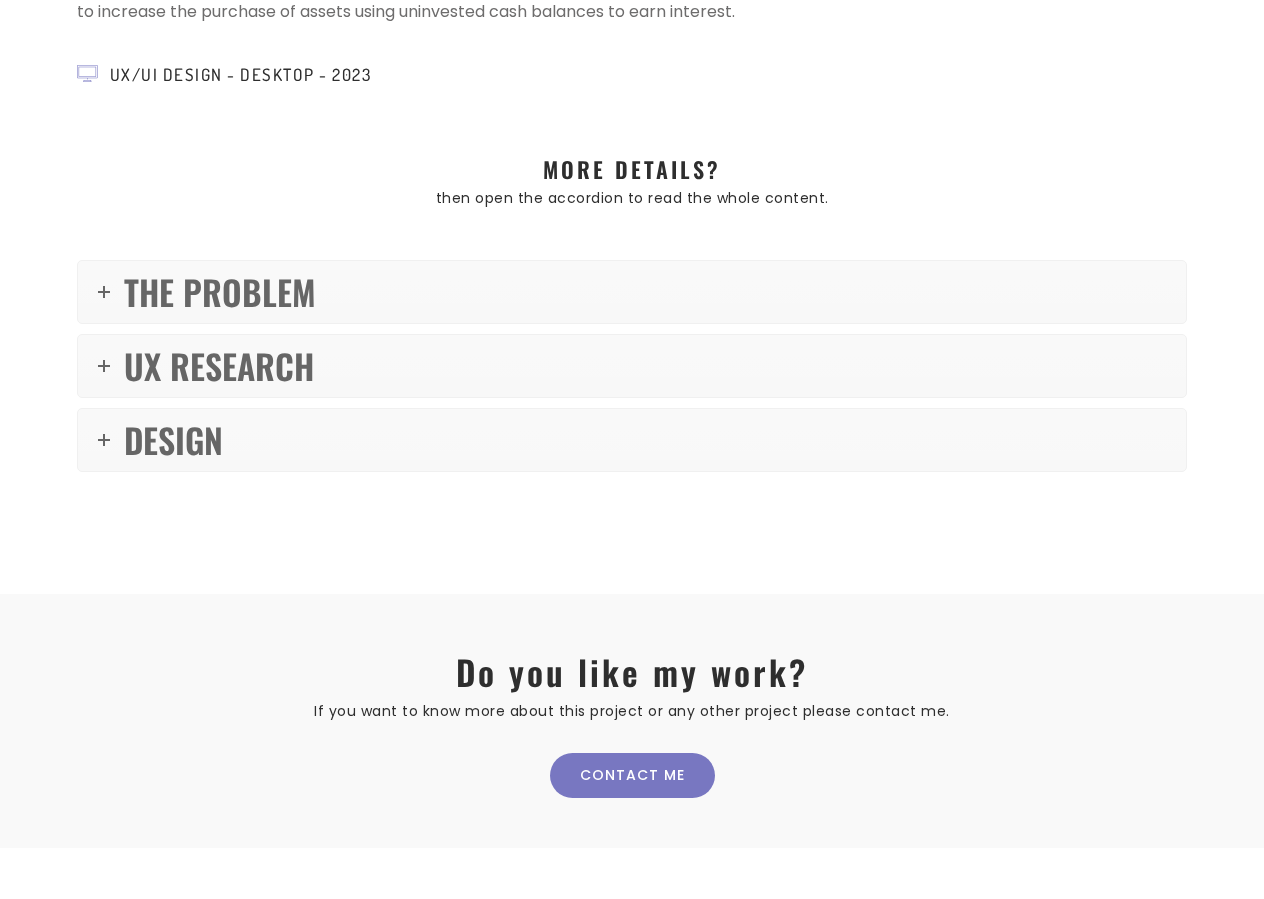 scroll, scrollTop: 1117, scrollLeft: 0, axis: vertical 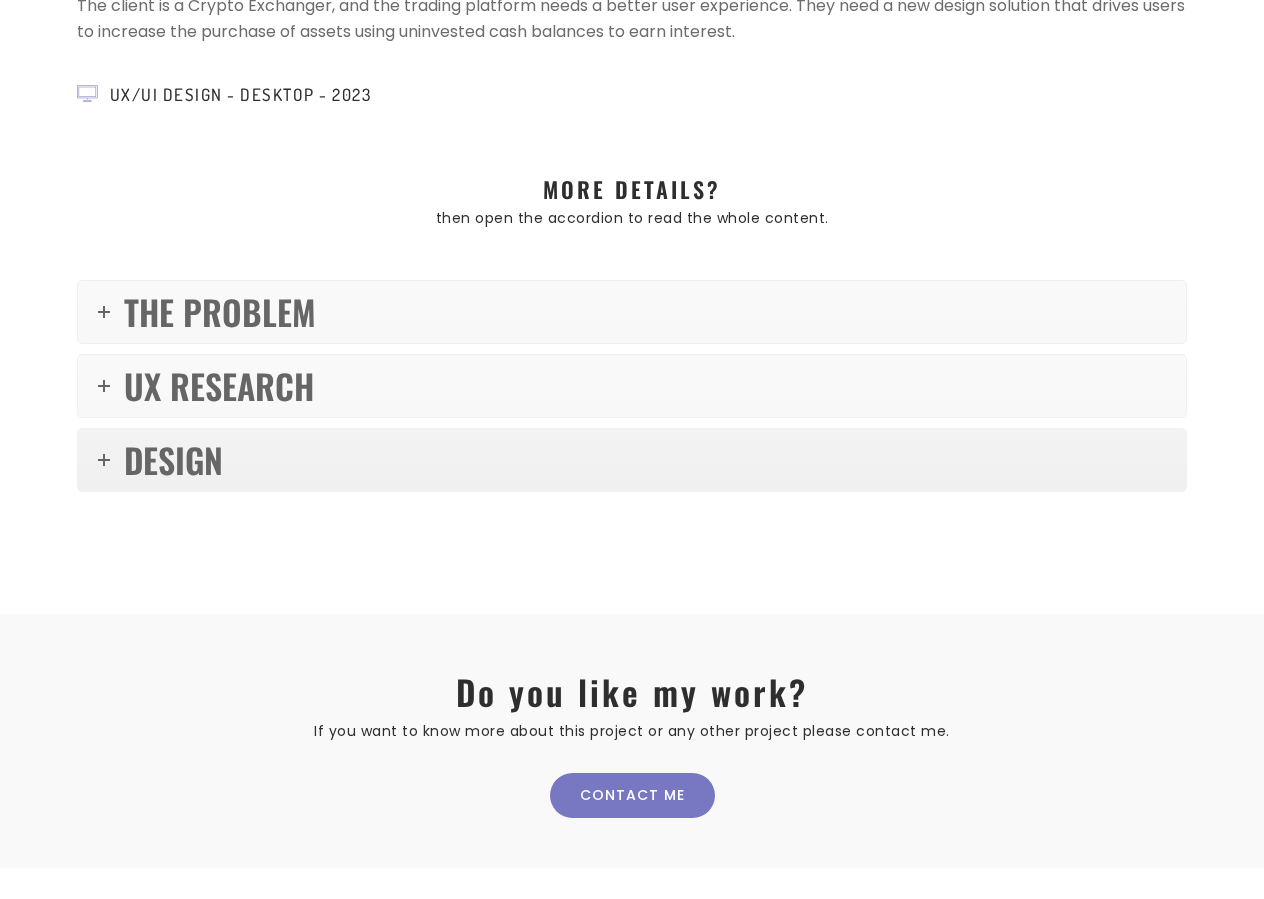 click on "DESIGN" at bounding box center (632, 460) 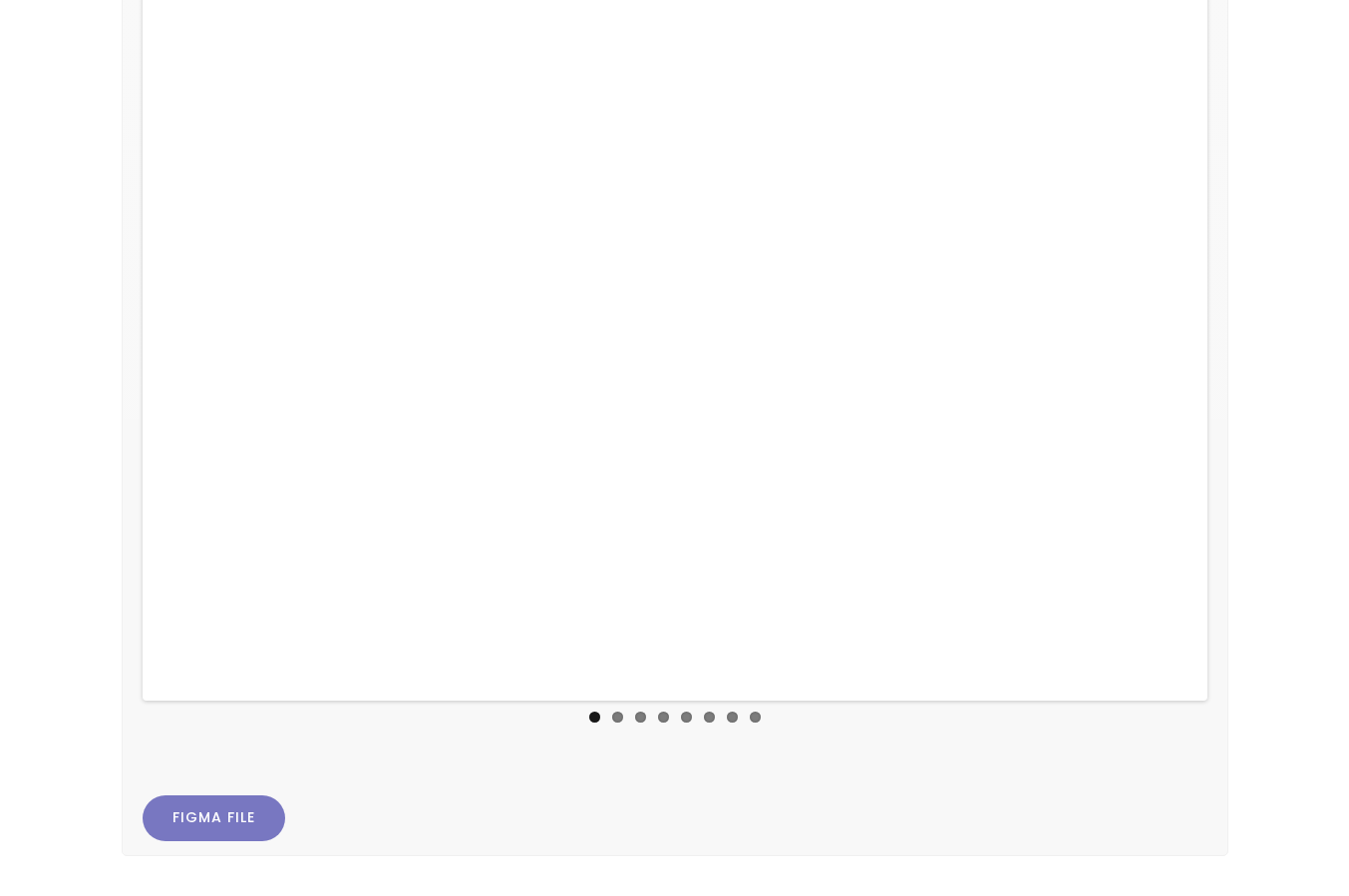 scroll, scrollTop: 2136, scrollLeft: 0, axis: vertical 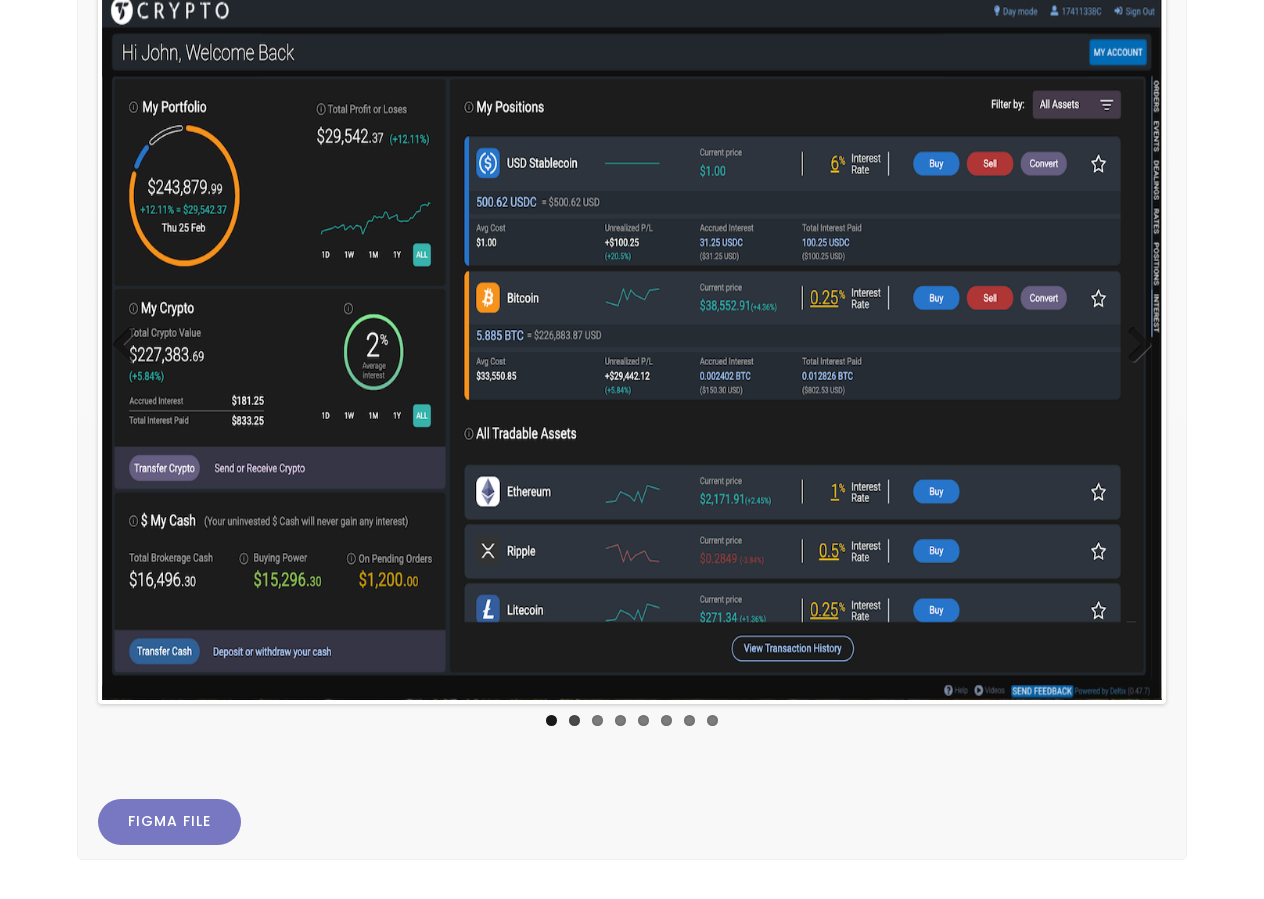 click on "2" at bounding box center (551, 720) 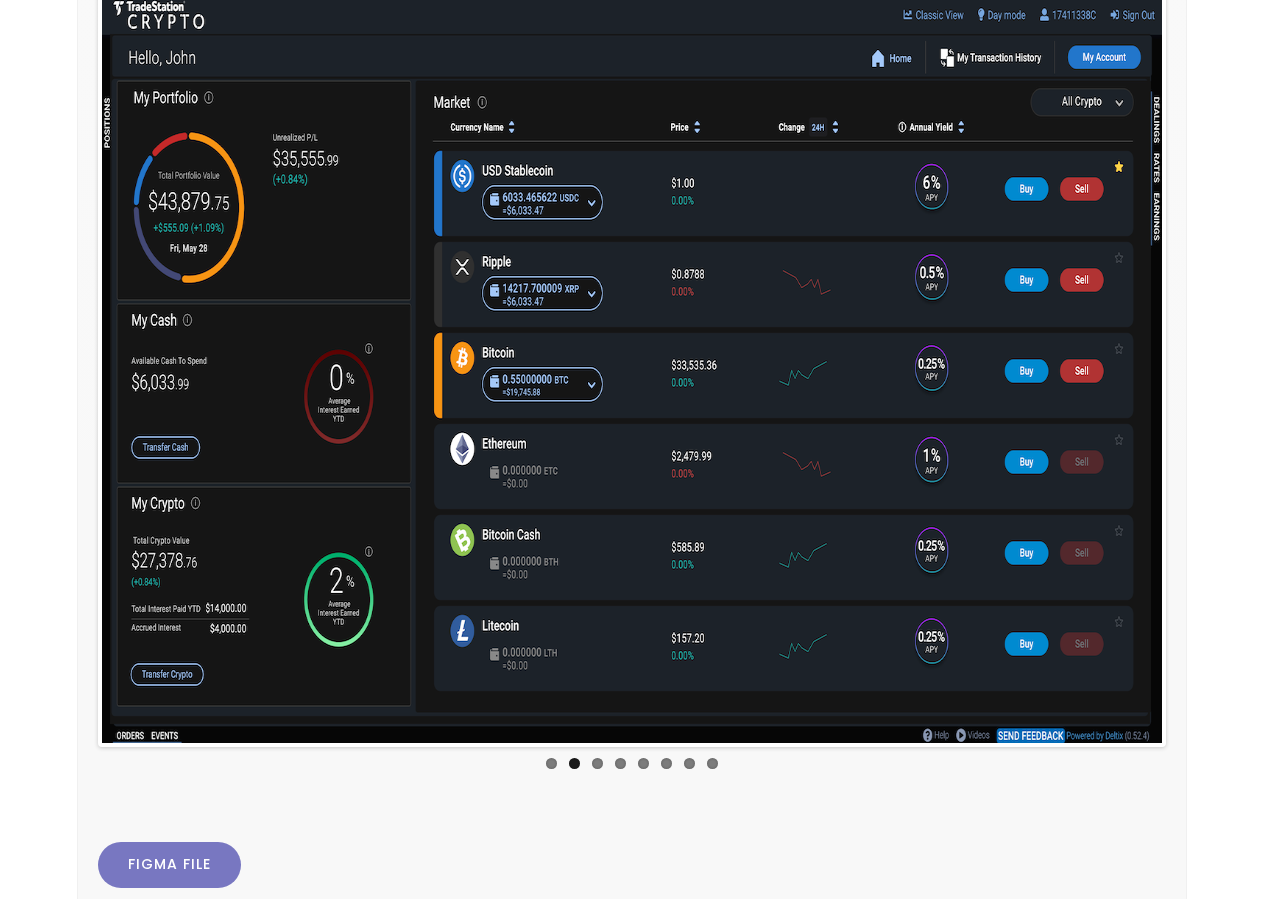click at bounding box center [632, 367] 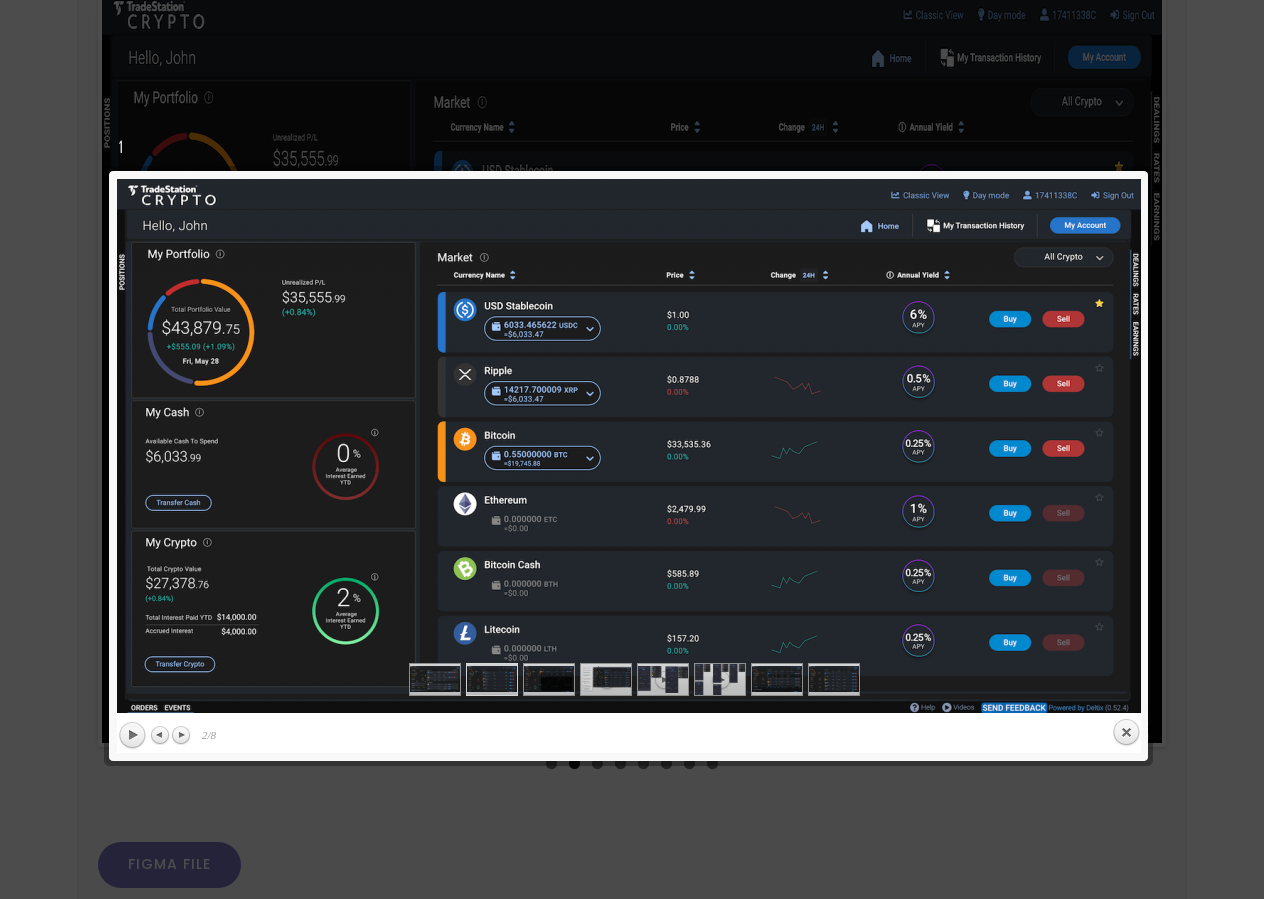click at bounding box center [632, -159] 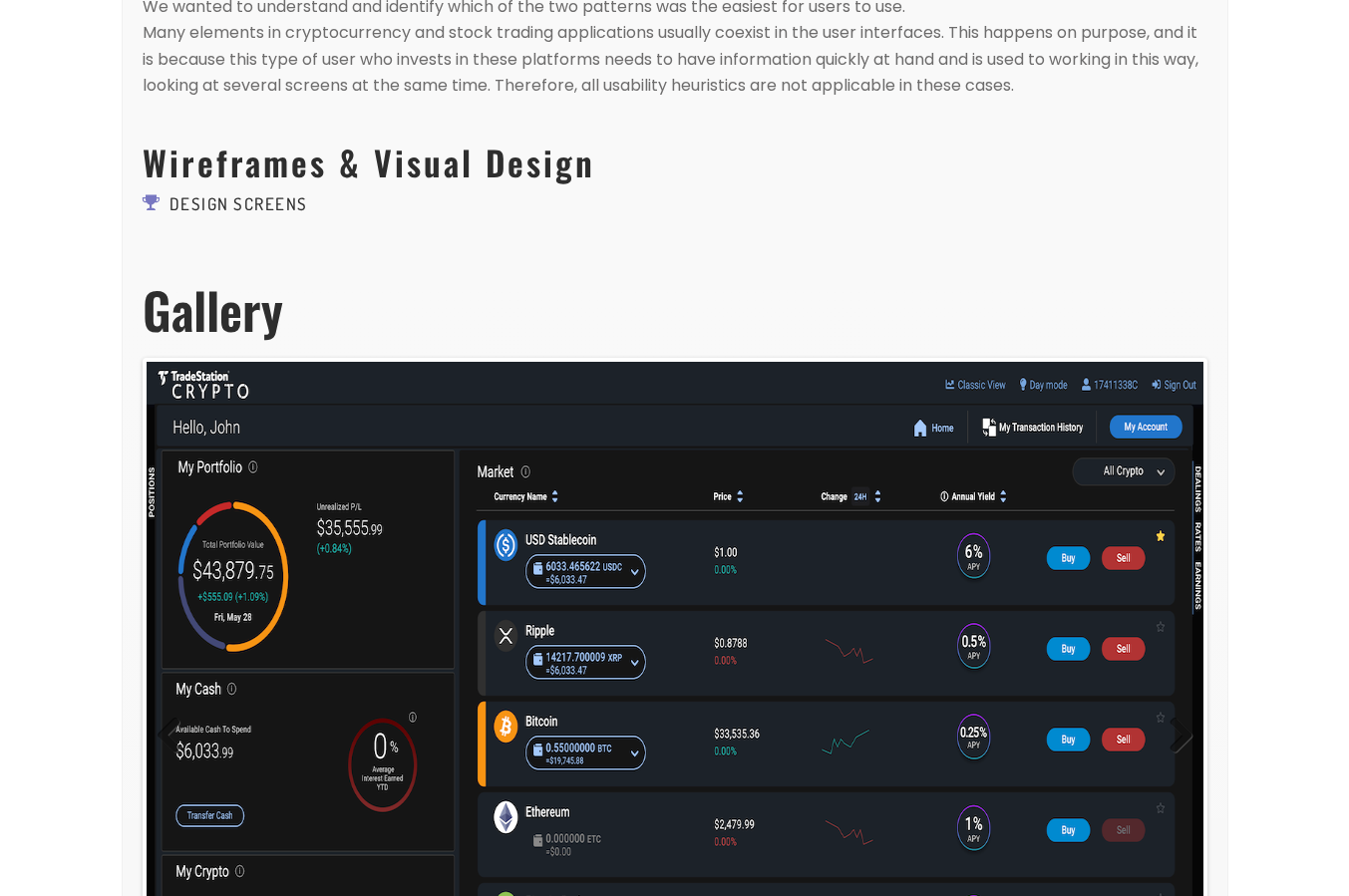 scroll, scrollTop: 1764, scrollLeft: 0, axis: vertical 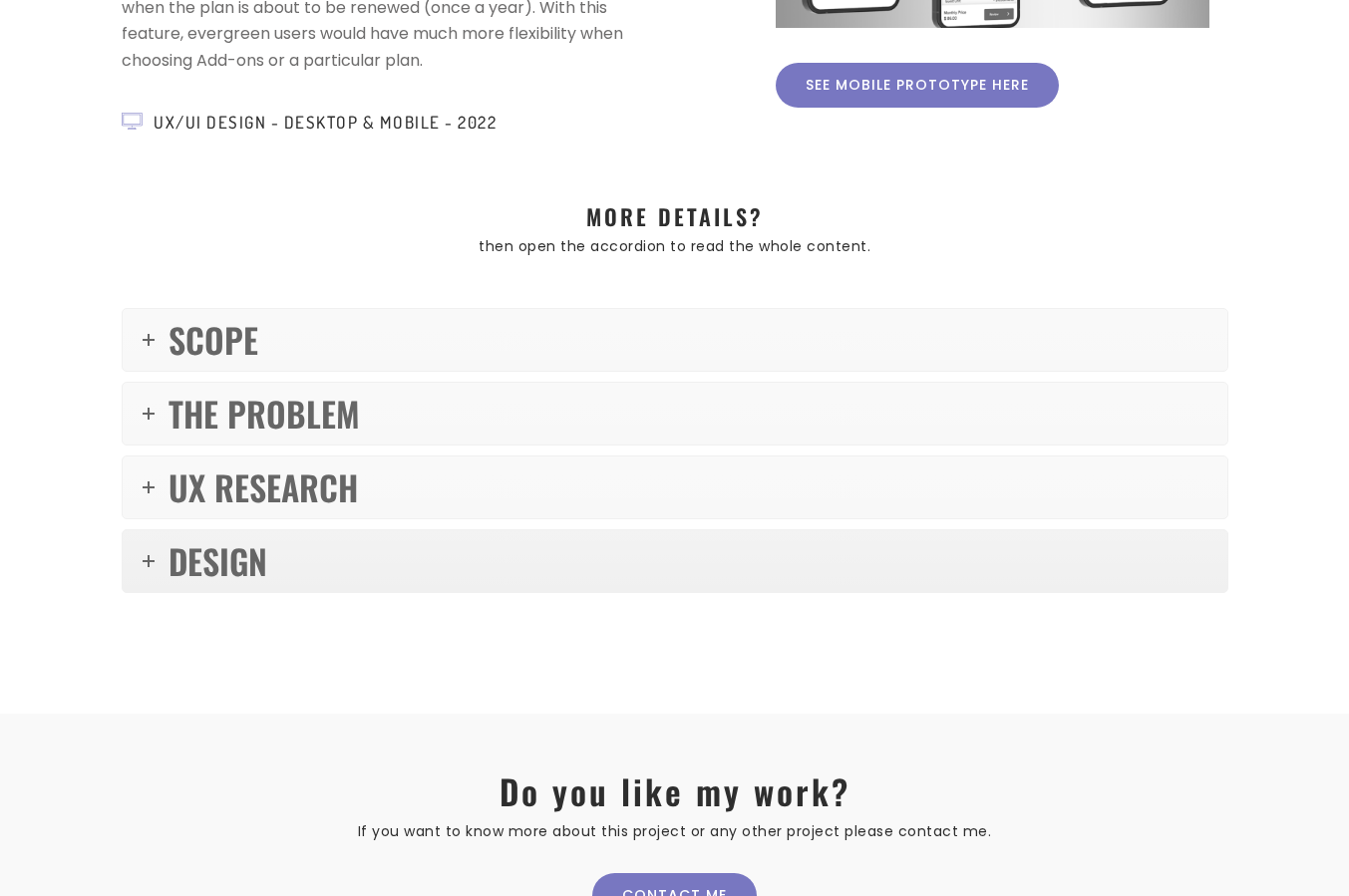 click on "DESIGN" at bounding box center (675, 561) 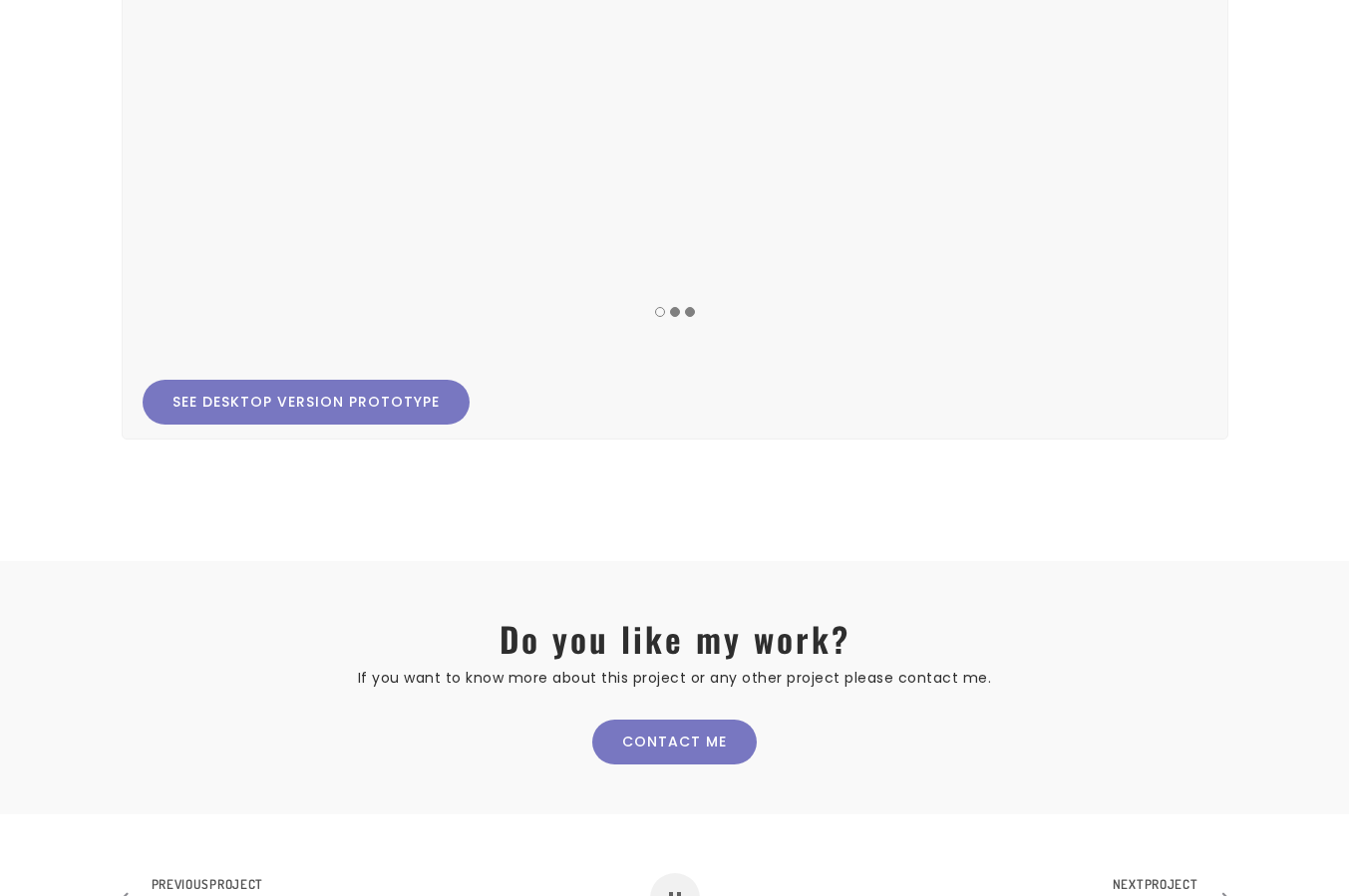 scroll, scrollTop: 2951, scrollLeft: 0, axis: vertical 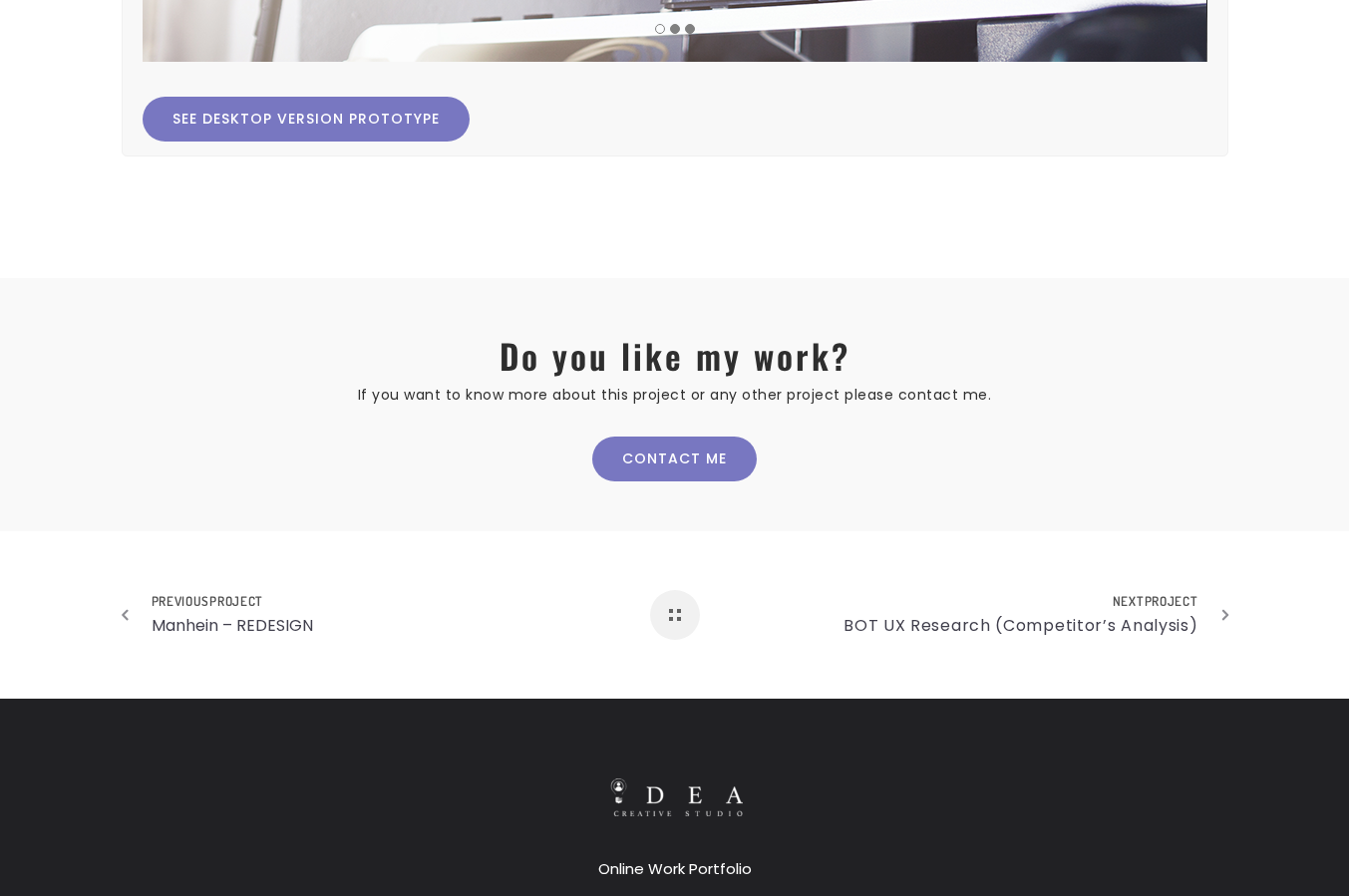 click on "See Desktop version Prototype" at bounding box center (306, 119) 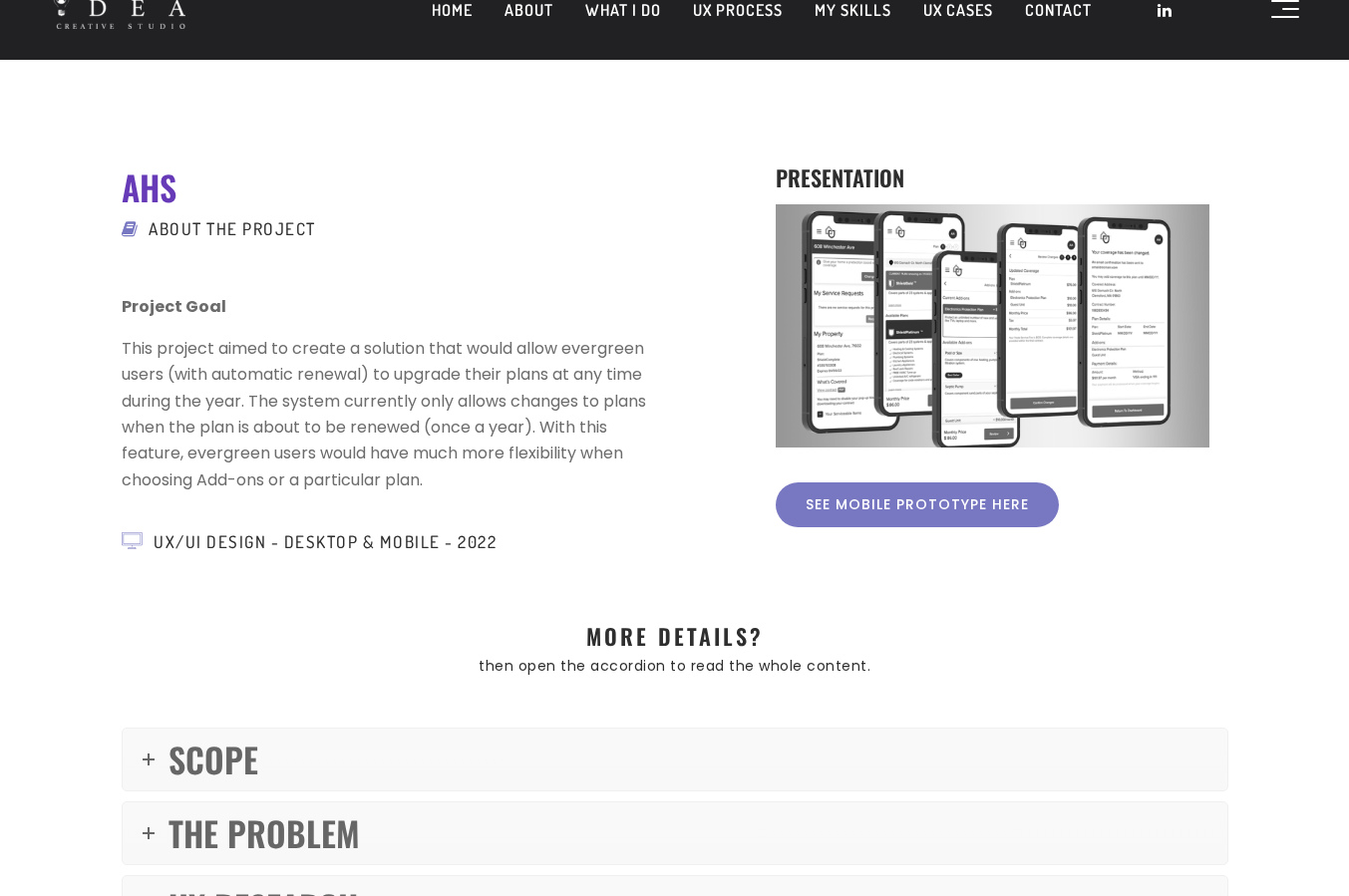 scroll, scrollTop: 0, scrollLeft: 0, axis: both 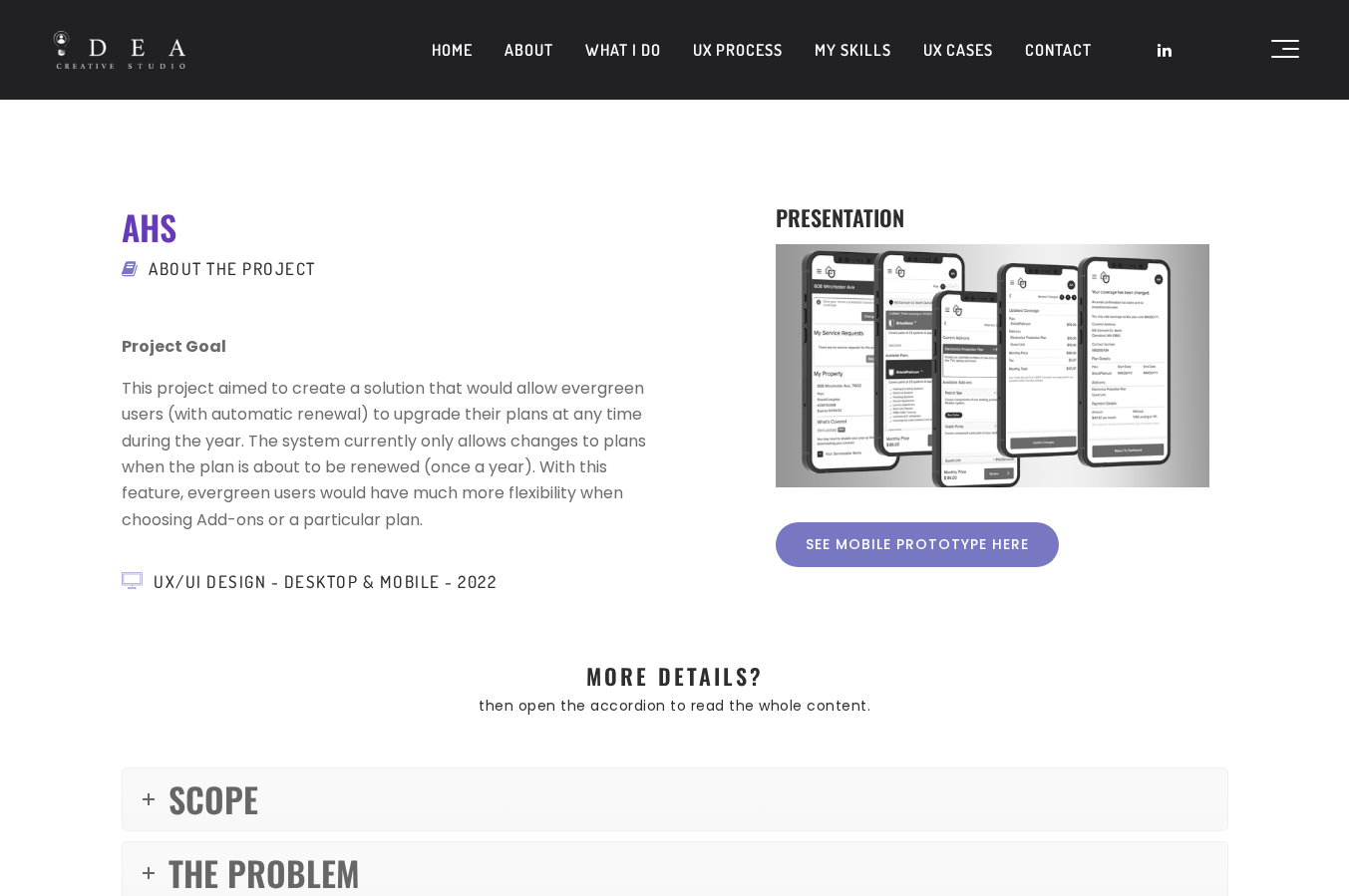 click on "UX PROCESS" at bounding box center (738, 50) 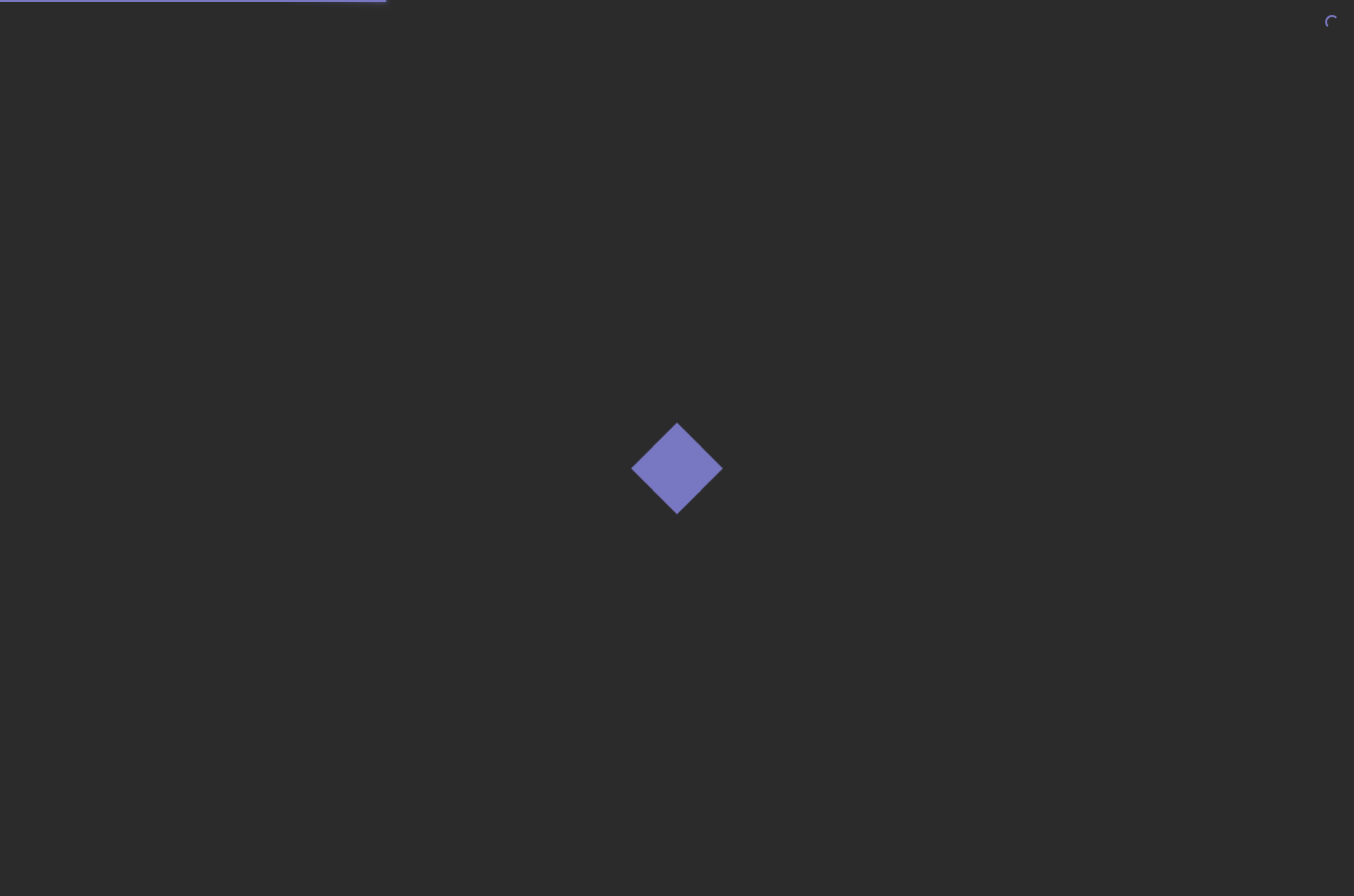 scroll, scrollTop: 0, scrollLeft: 0, axis: both 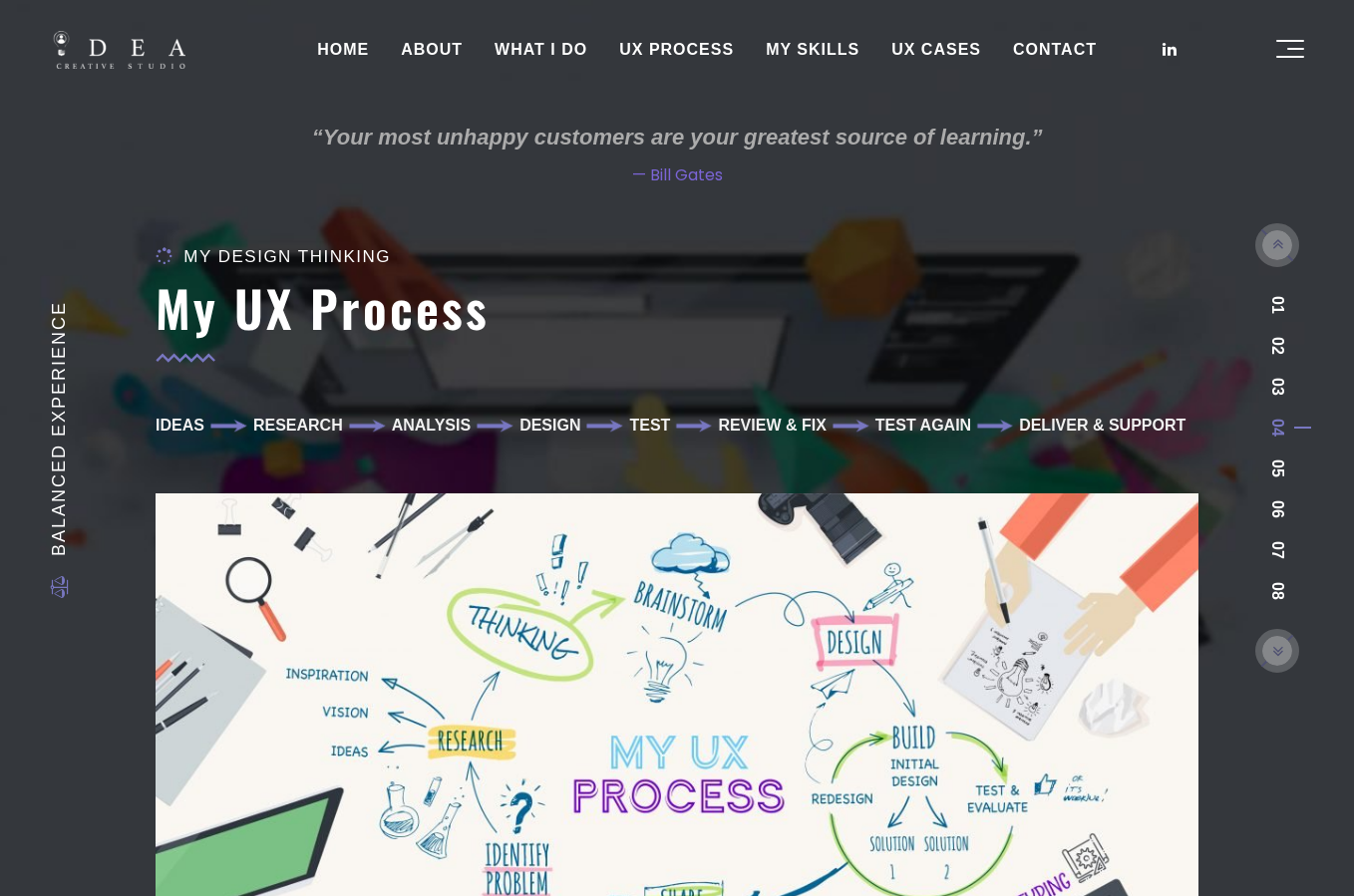 click on "UX CASES" at bounding box center (936, 50) 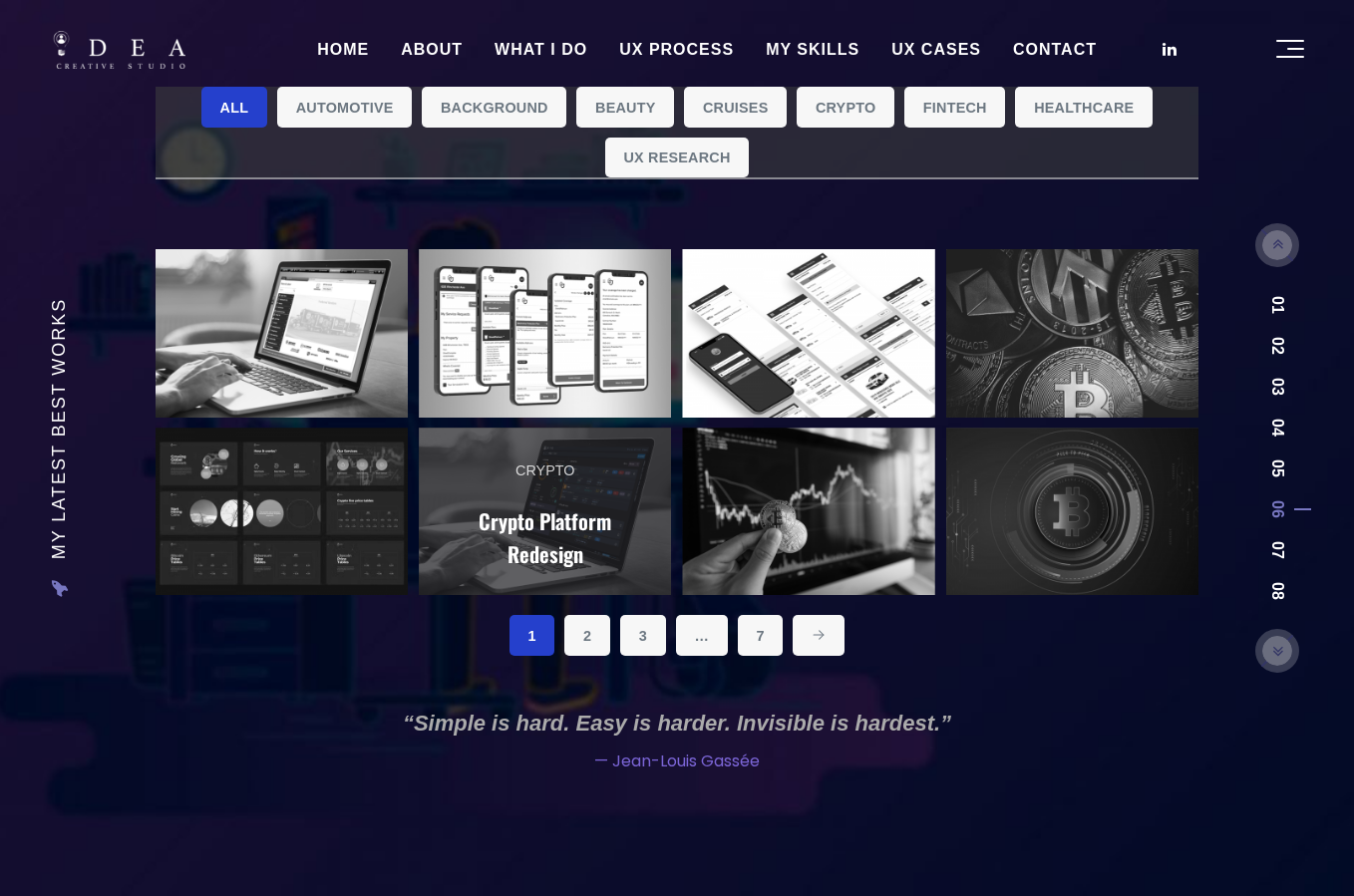 click on "Crypto
Crypto Platform Redesign" at bounding box center [544, 514] 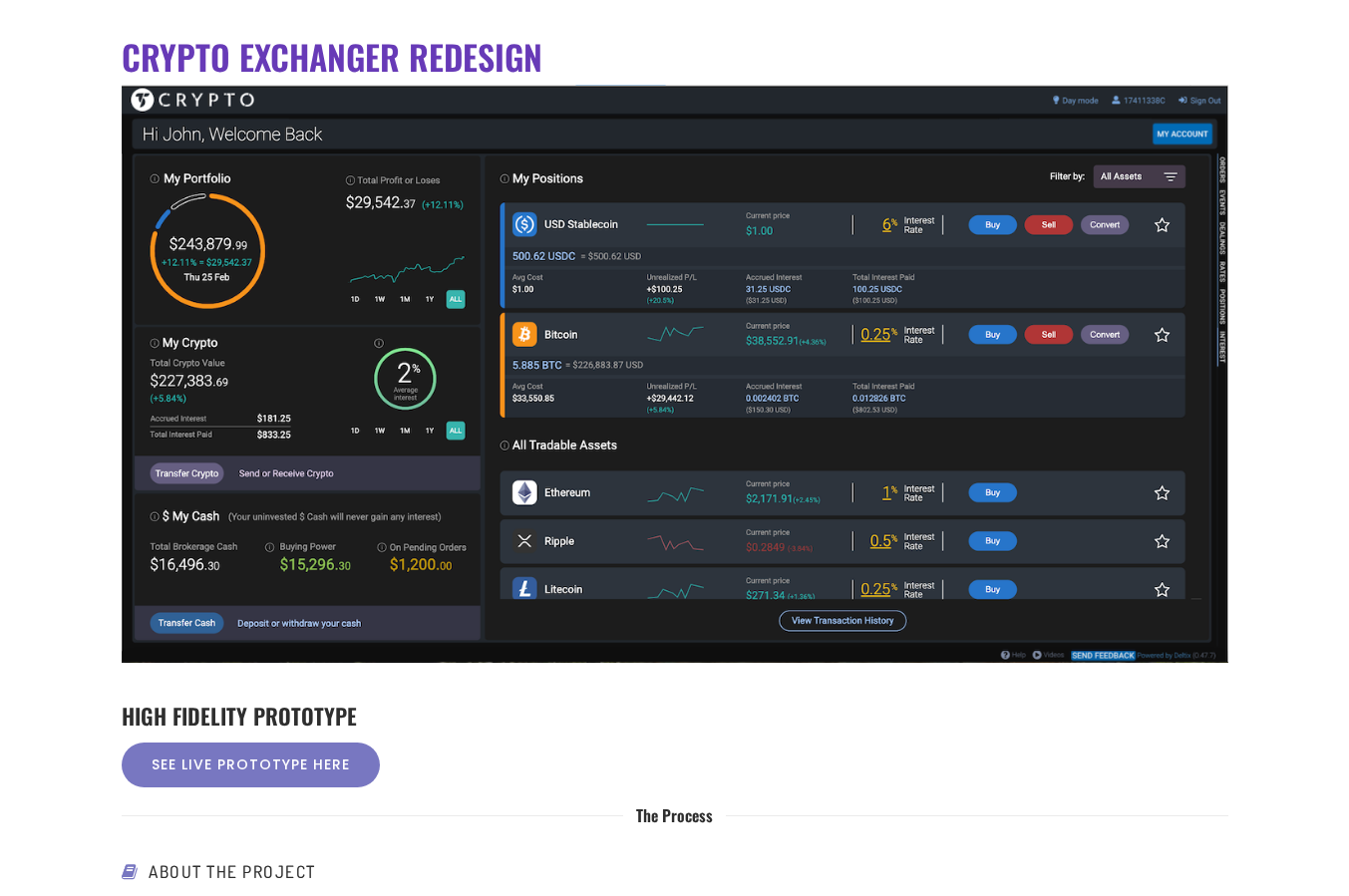scroll, scrollTop: 0, scrollLeft: 0, axis: both 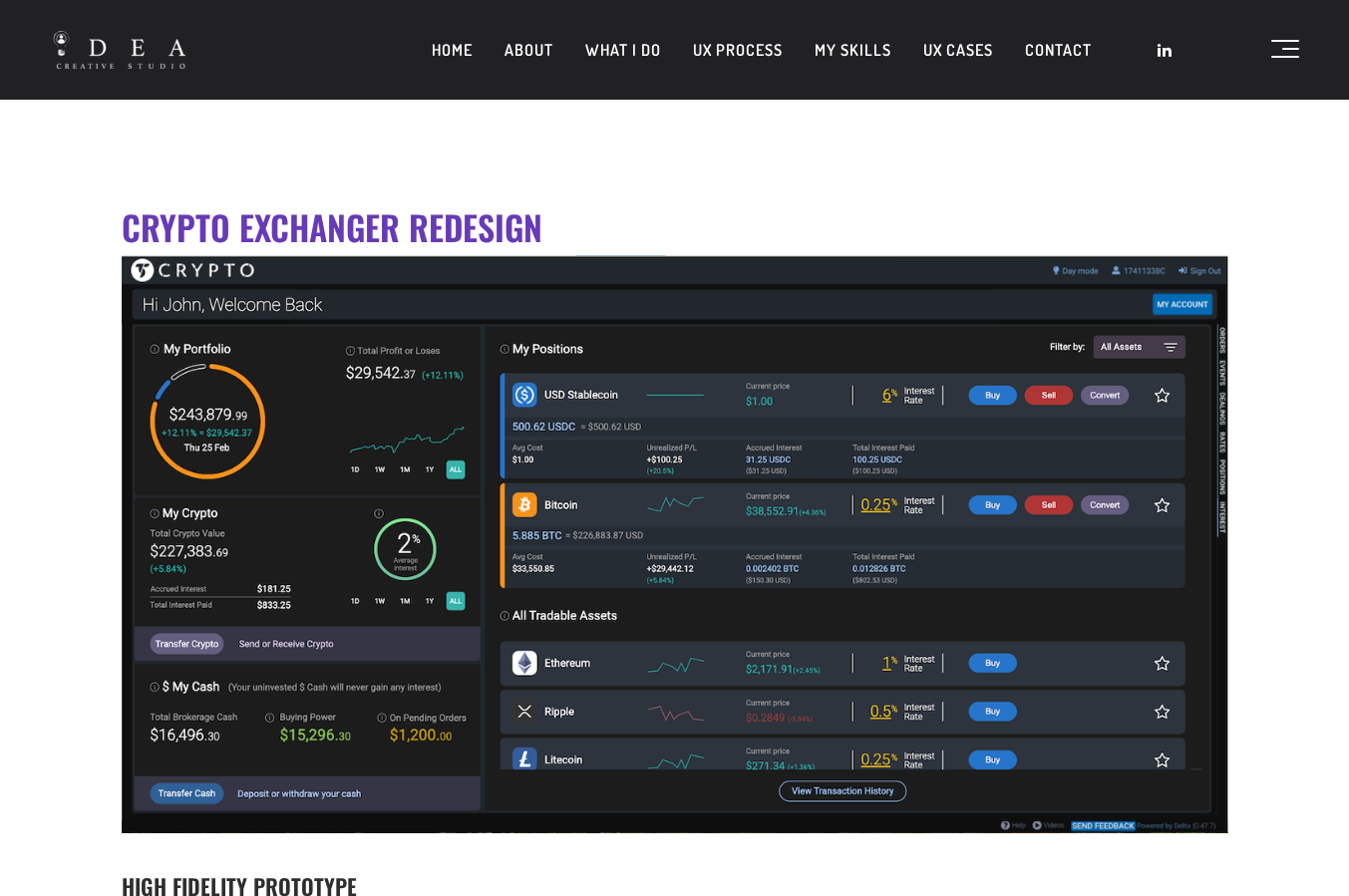 click on "UX CASES" at bounding box center [958, 50] 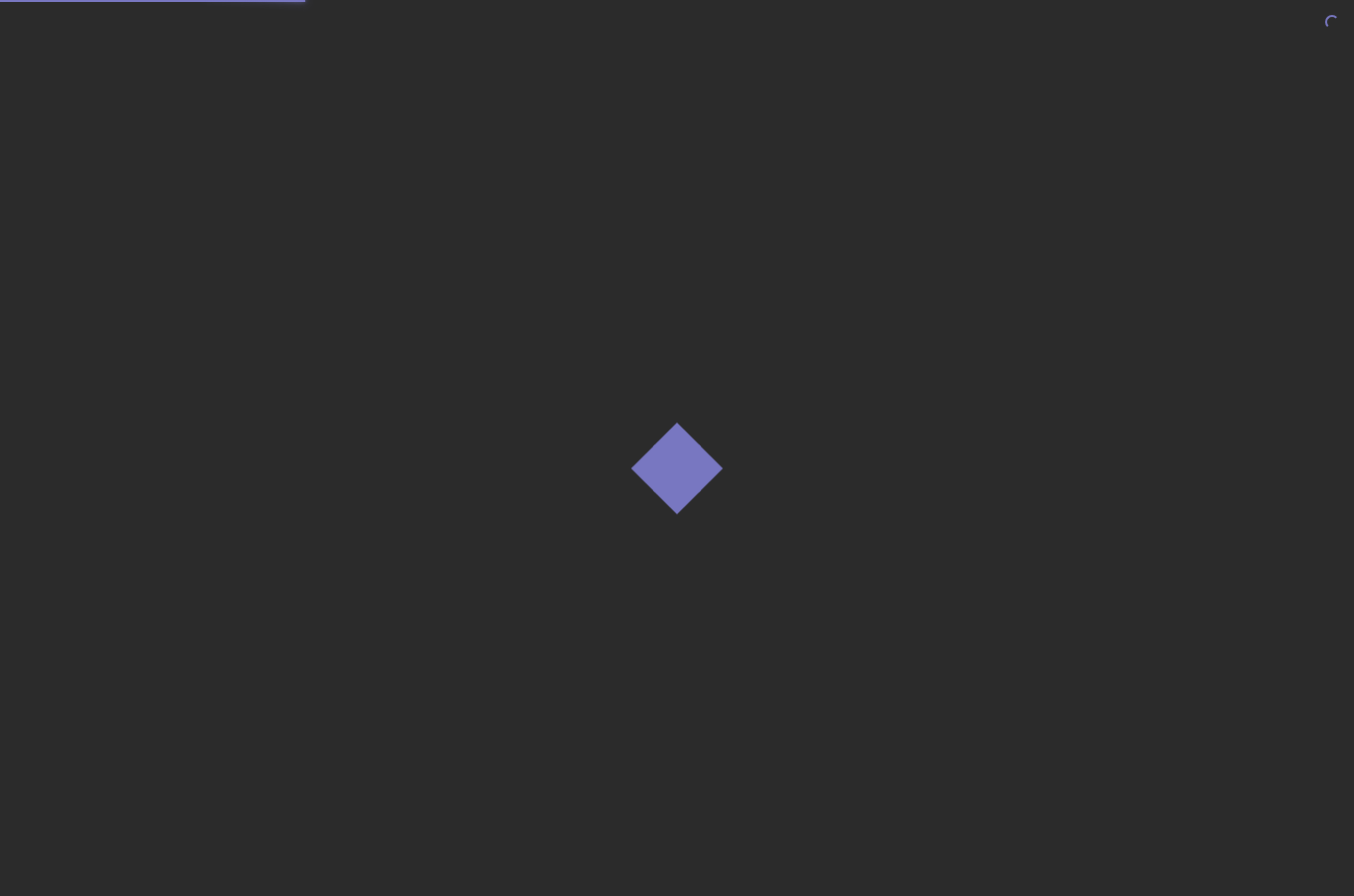 scroll, scrollTop: 0, scrollLeft: 0, axis: both 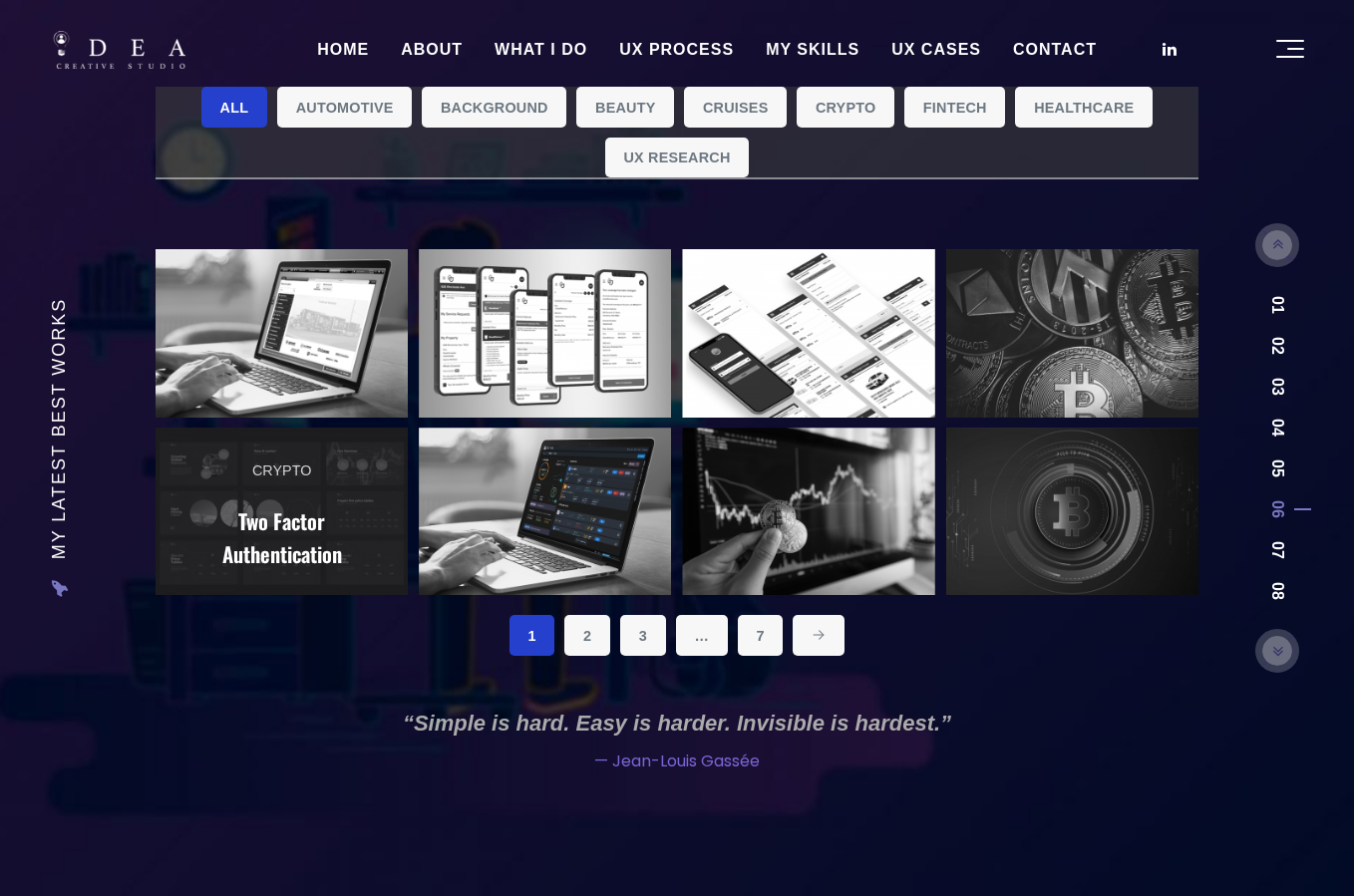 click on "Two Factor Authentication" at bounding box center (281, 537) 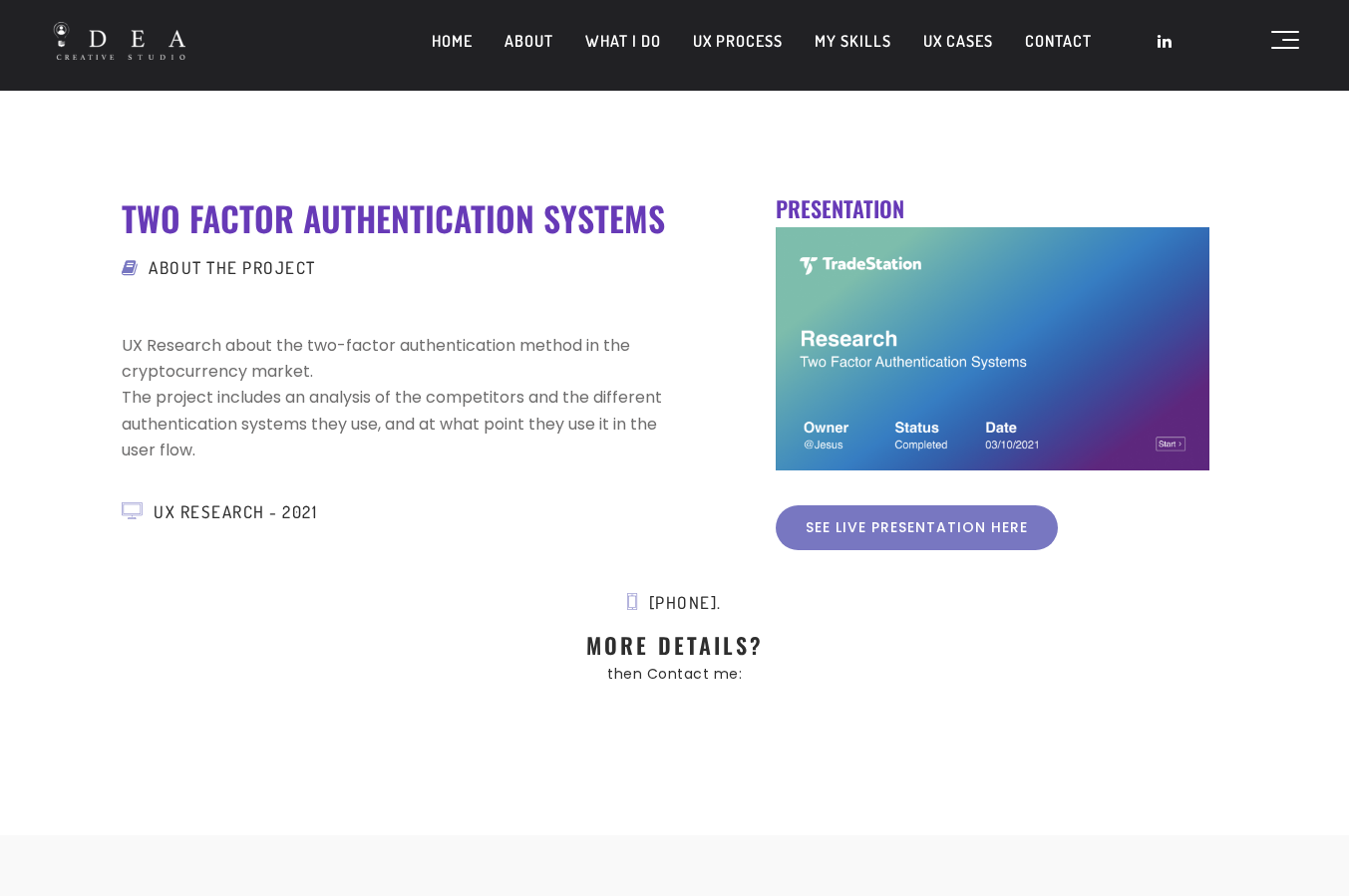 scroll, scrollTop: 0, scrollLeft: 0, axis: both 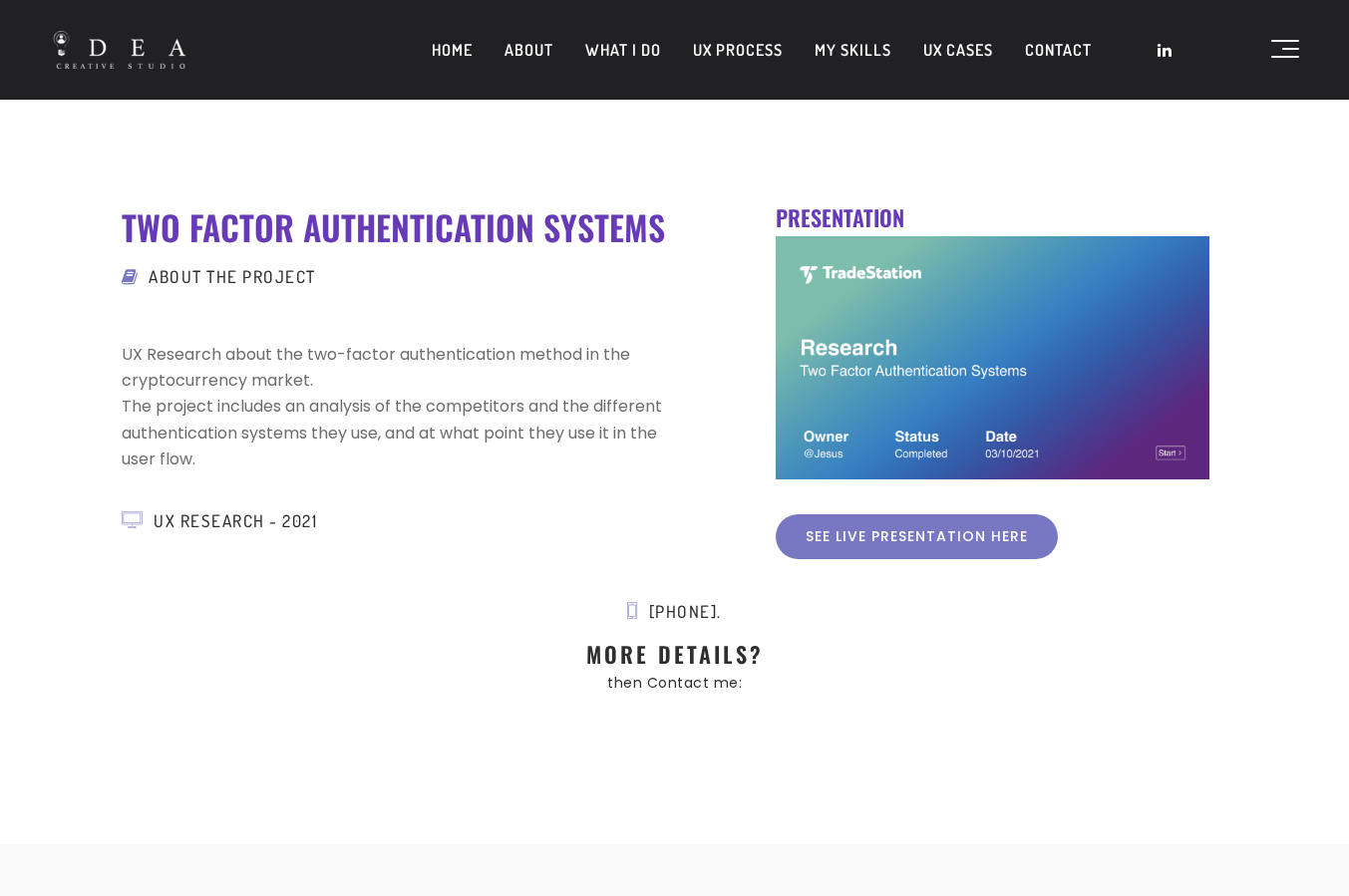 click on "UX CASES" at bounding box center (958, 50) 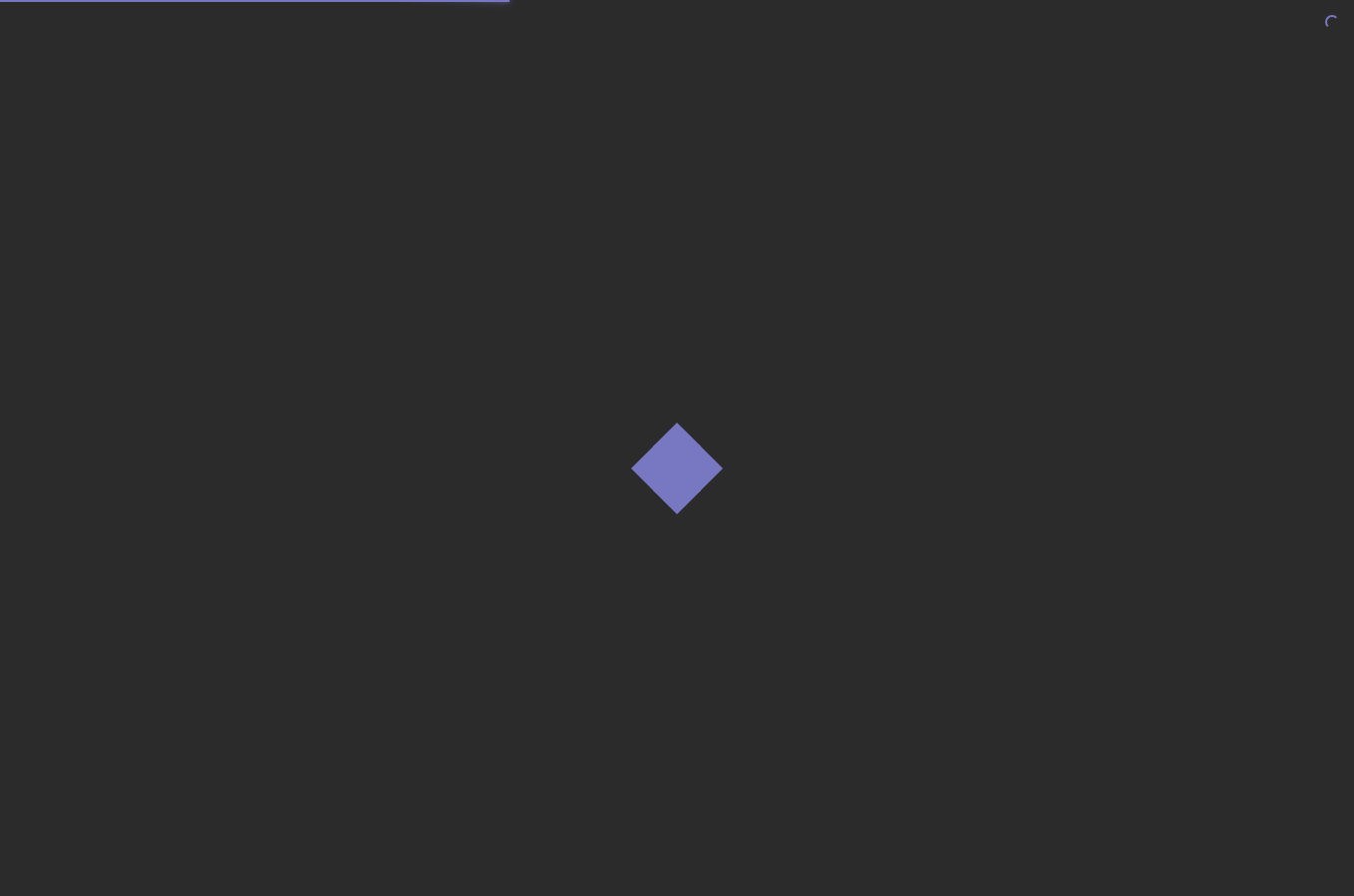 scroll, scrollTop: 0, scrollLeft: 0, axis: both 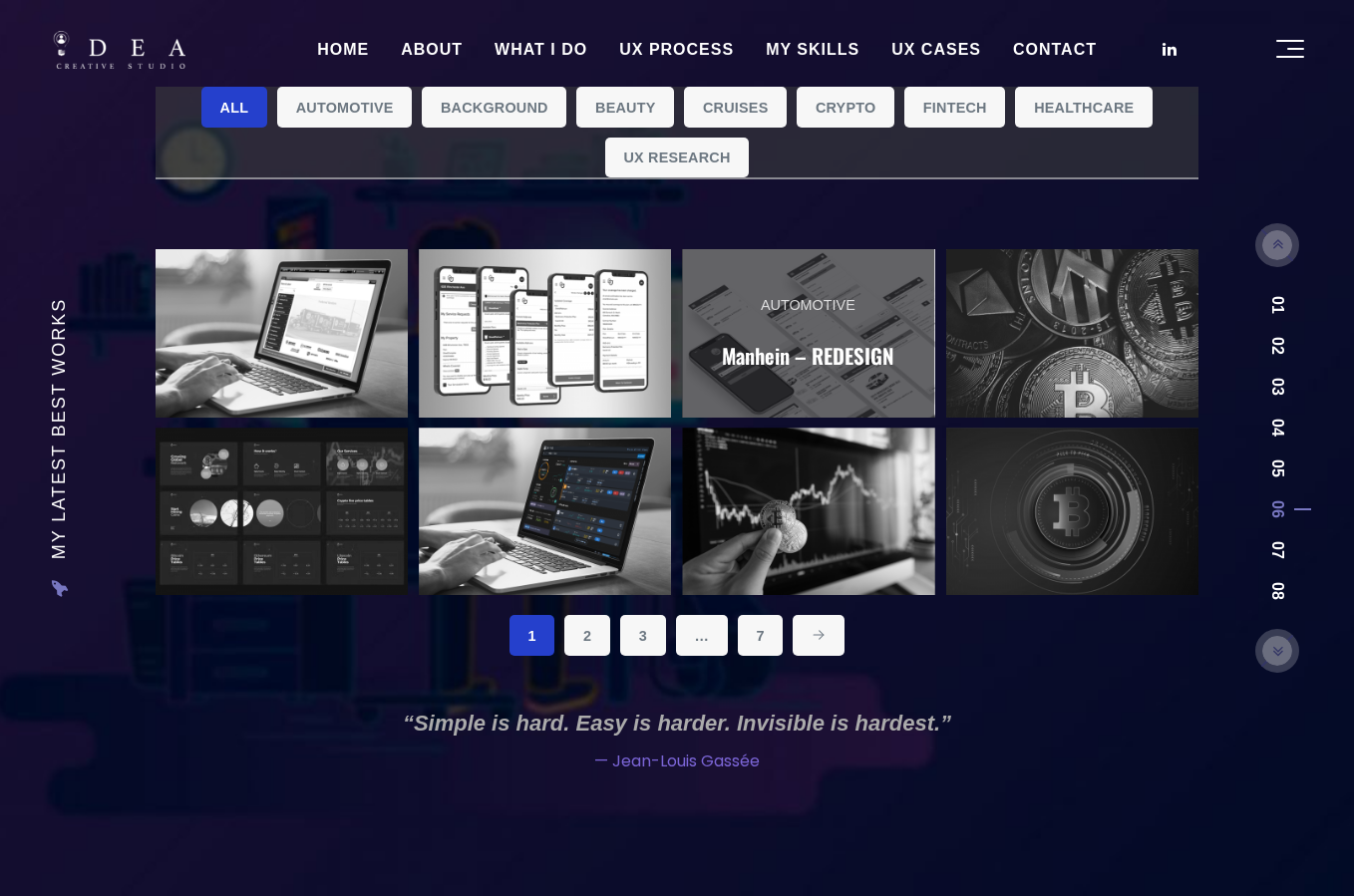 click on "Automotive
Manhein – REDESIGN" at bounding box center (808, 333) 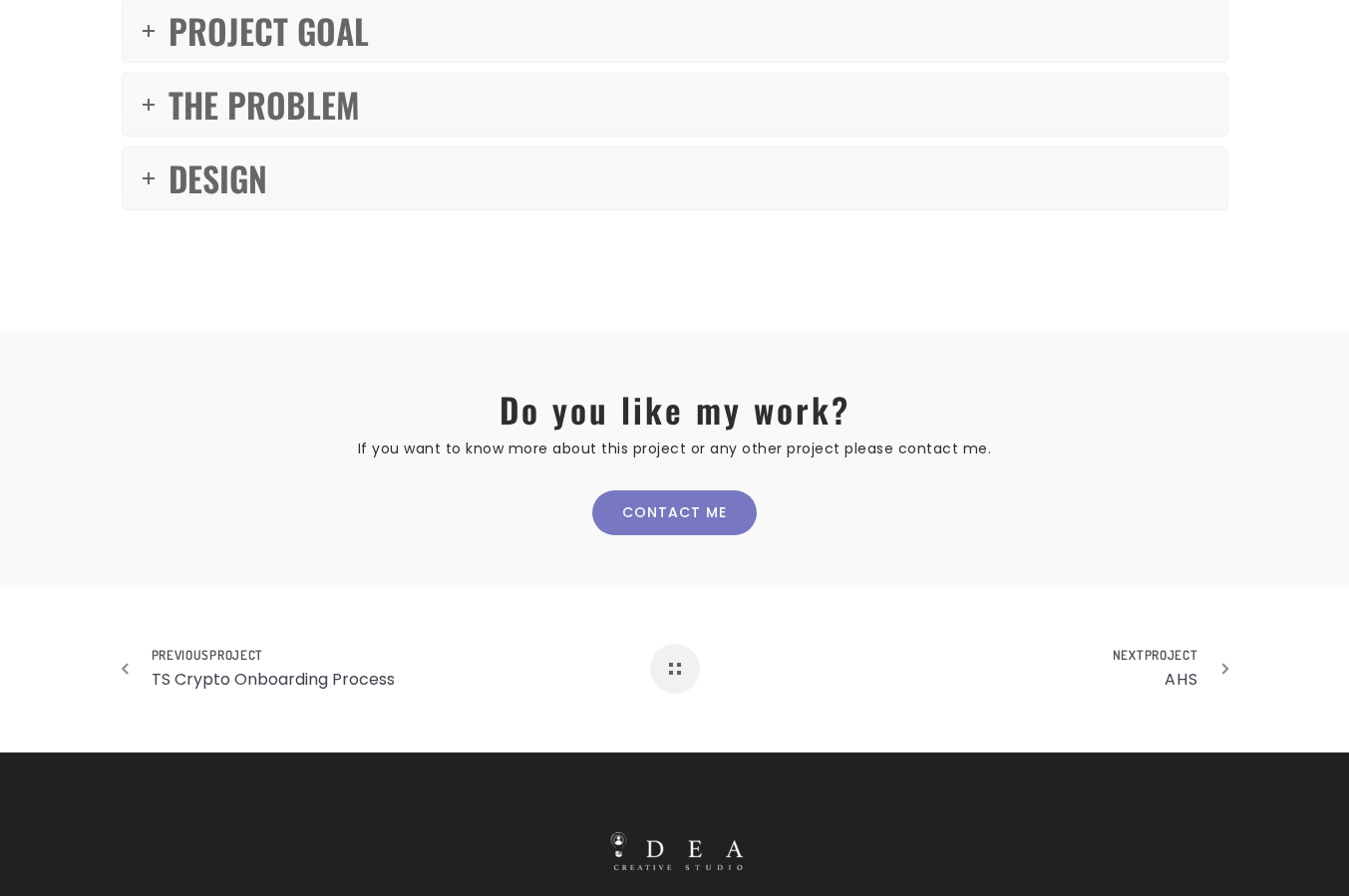 scroll, scrollTop: 814, scrollLeft: 0, axis: vertical 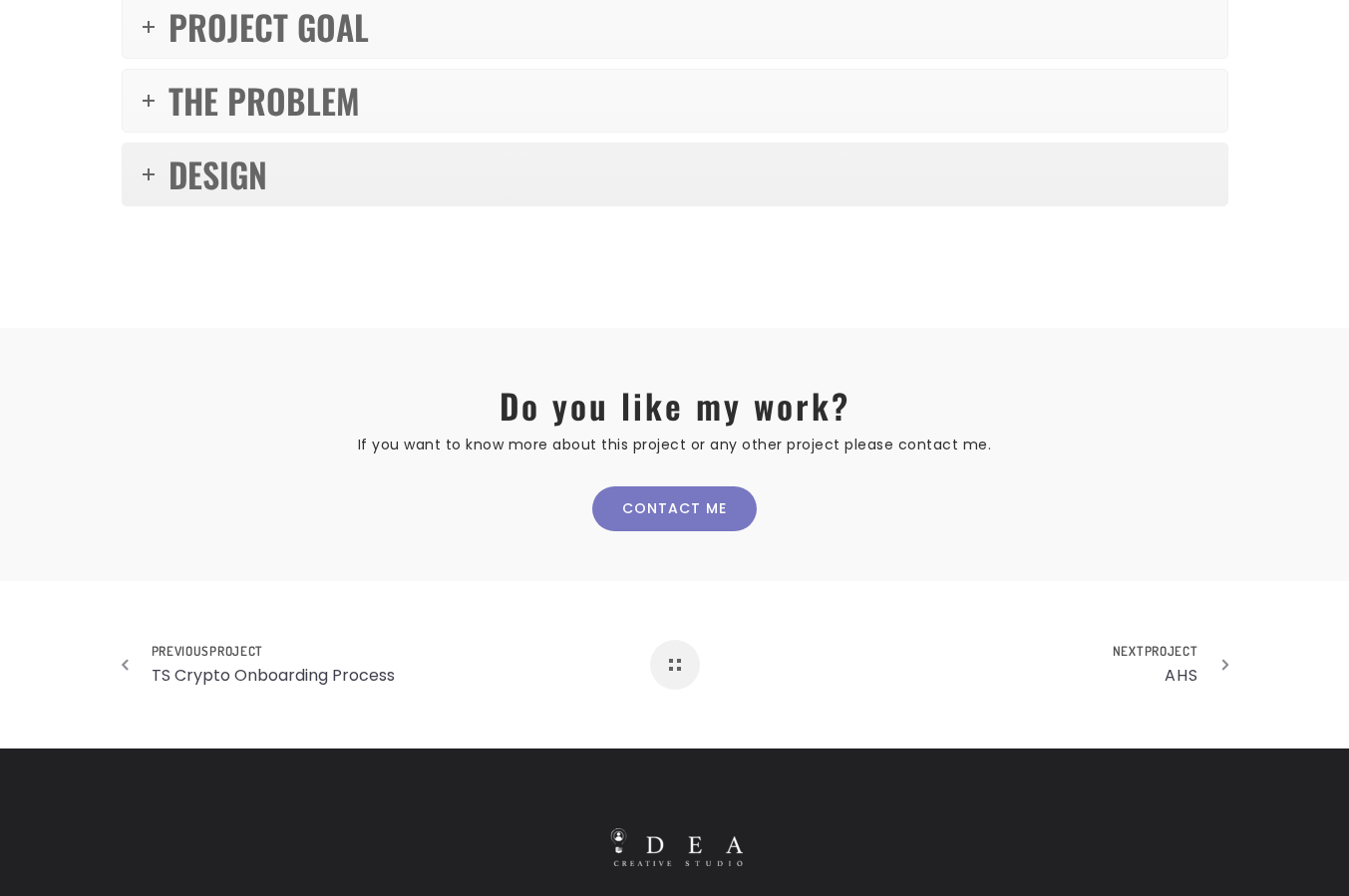 click on "DESIGN" at bounding box center (217, 173) 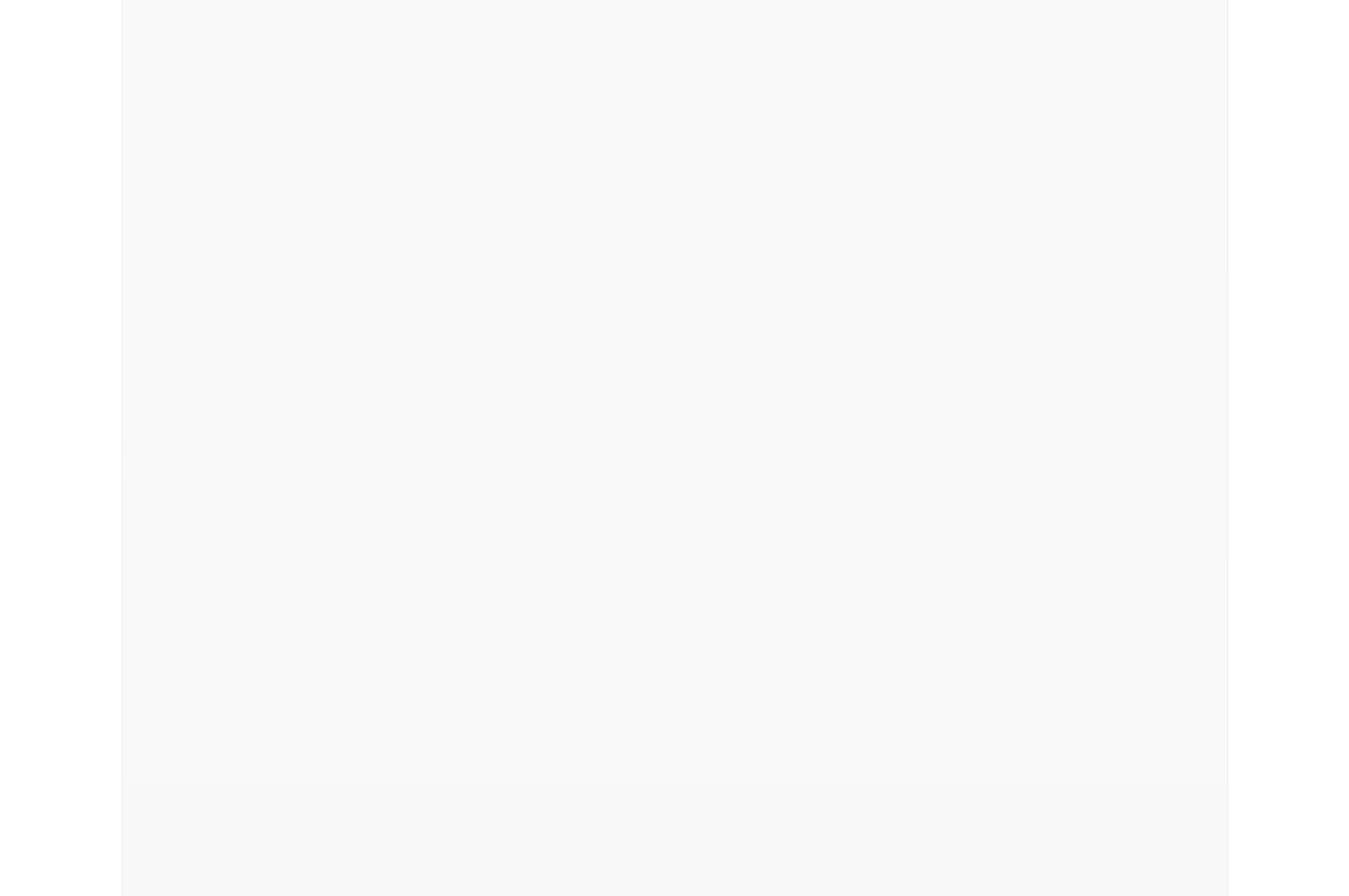scroll, scrollTop: 463, scrollLeft: 0, axis: vertical 